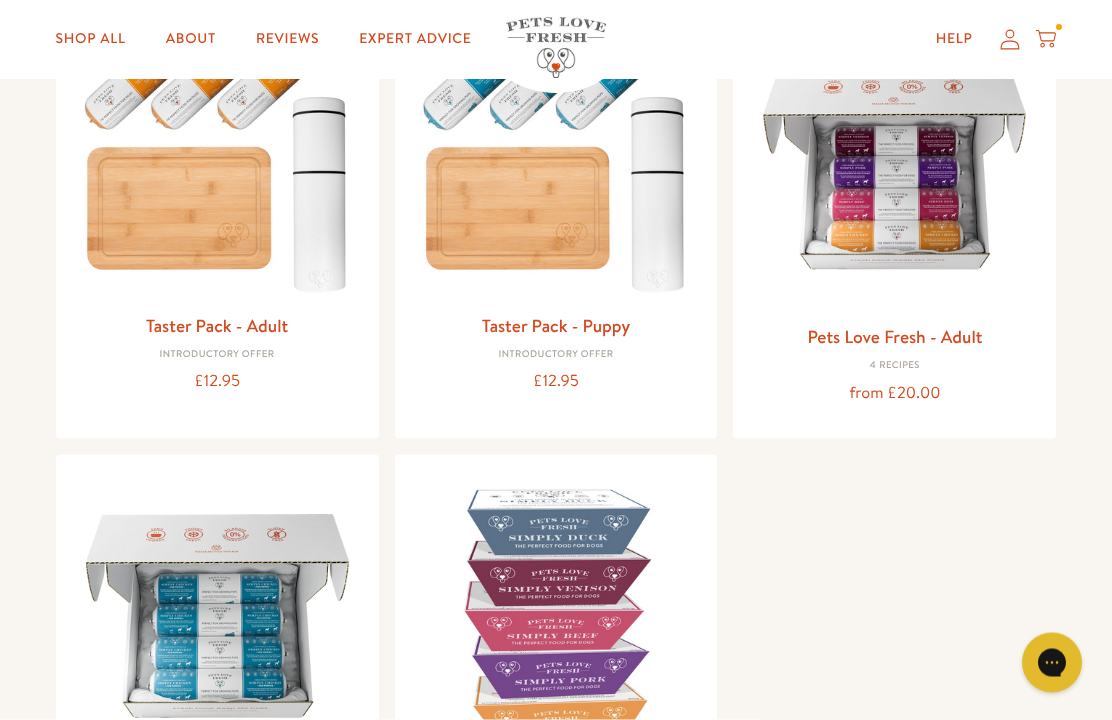 scroll, scrollTop: 302, scrollLeft: 0, axis: vertical 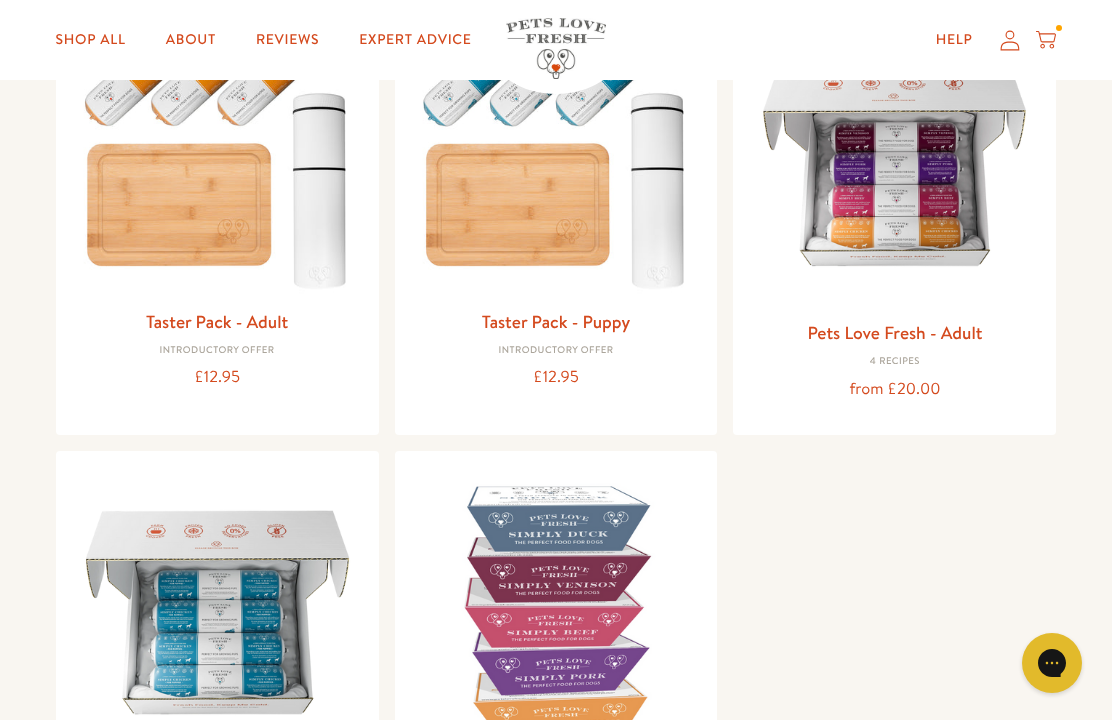 click on "Pets Love Fresh - Adult" at bounding box center (894, 332) 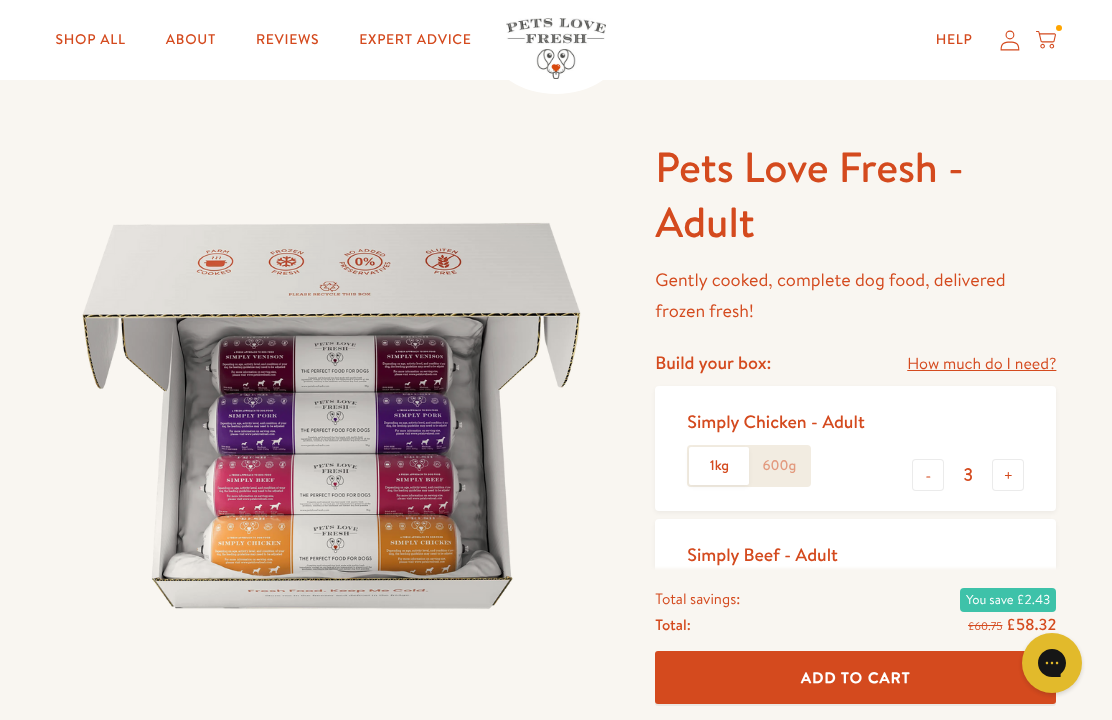 scroll, scrollTop: 98, scrollLeft: 0, axis: vertical 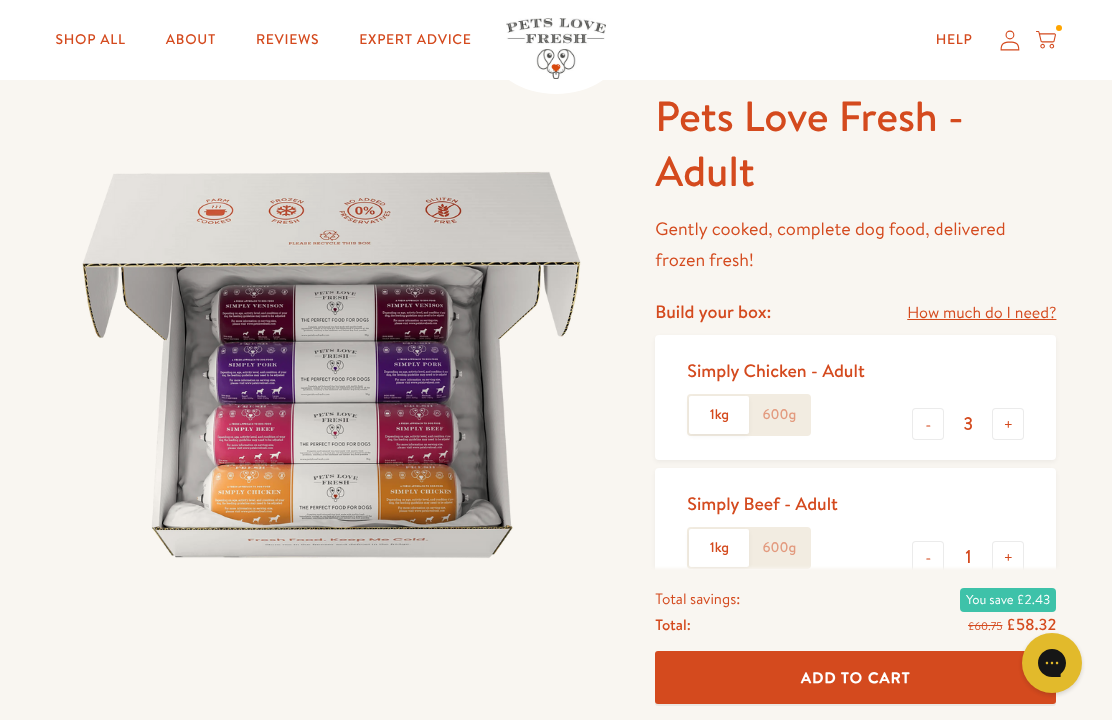 click on "600g" 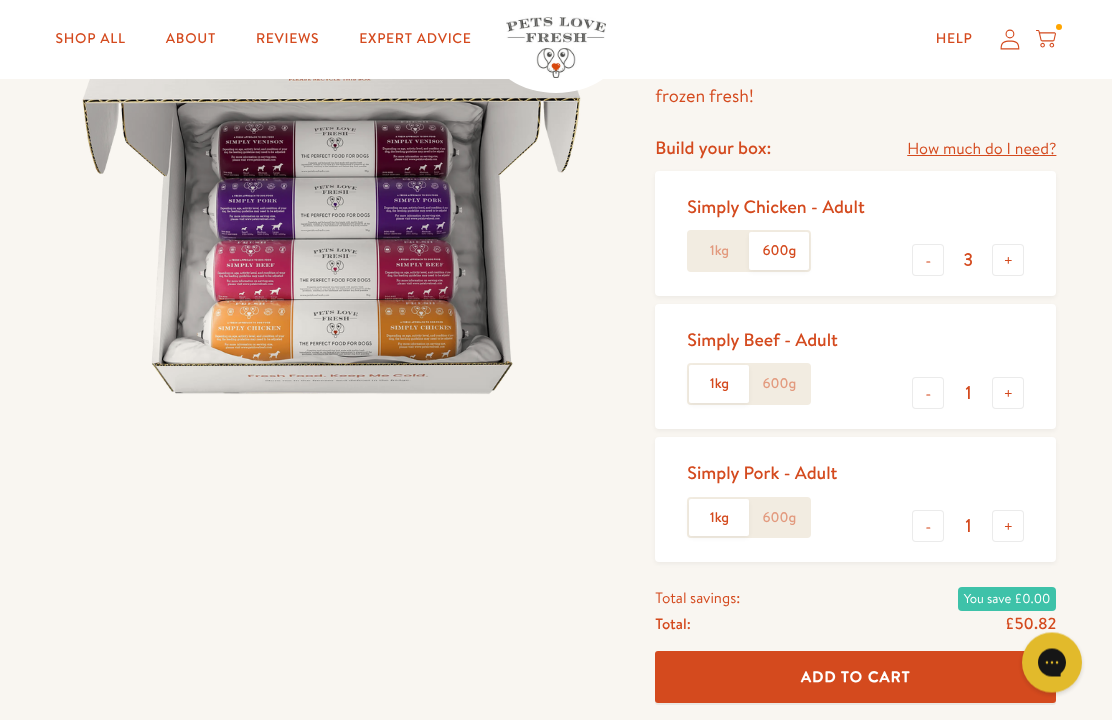 click on "600g" 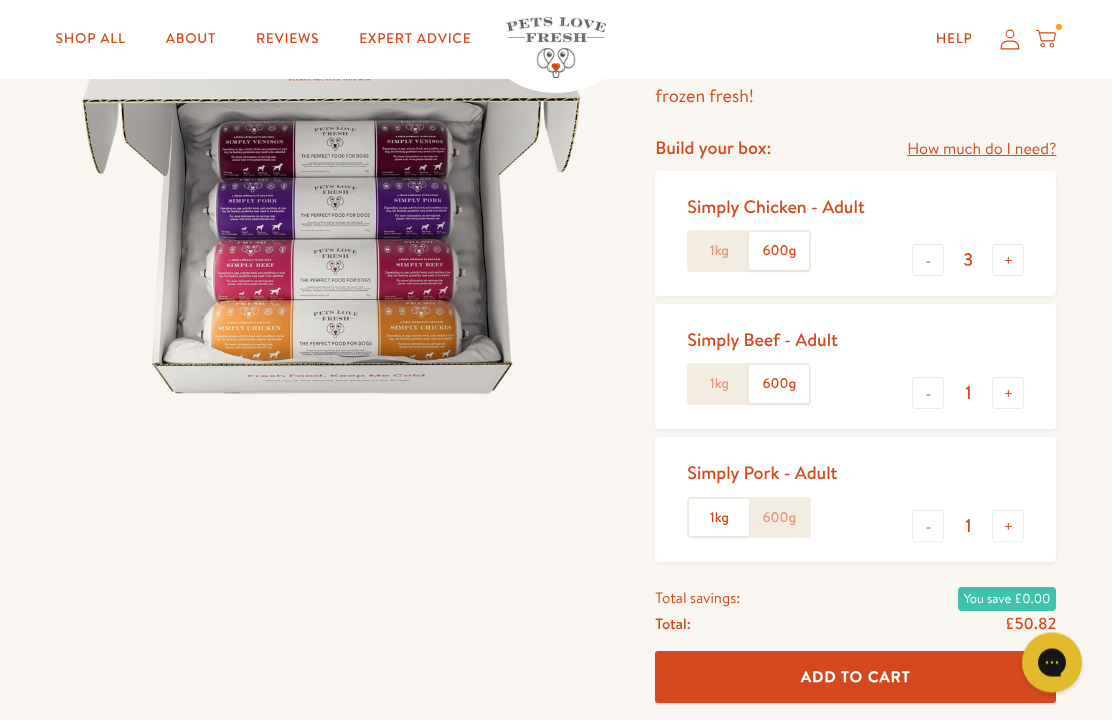 scroll, scrollTop: 262, scrollLeft: 0, axis: vertical 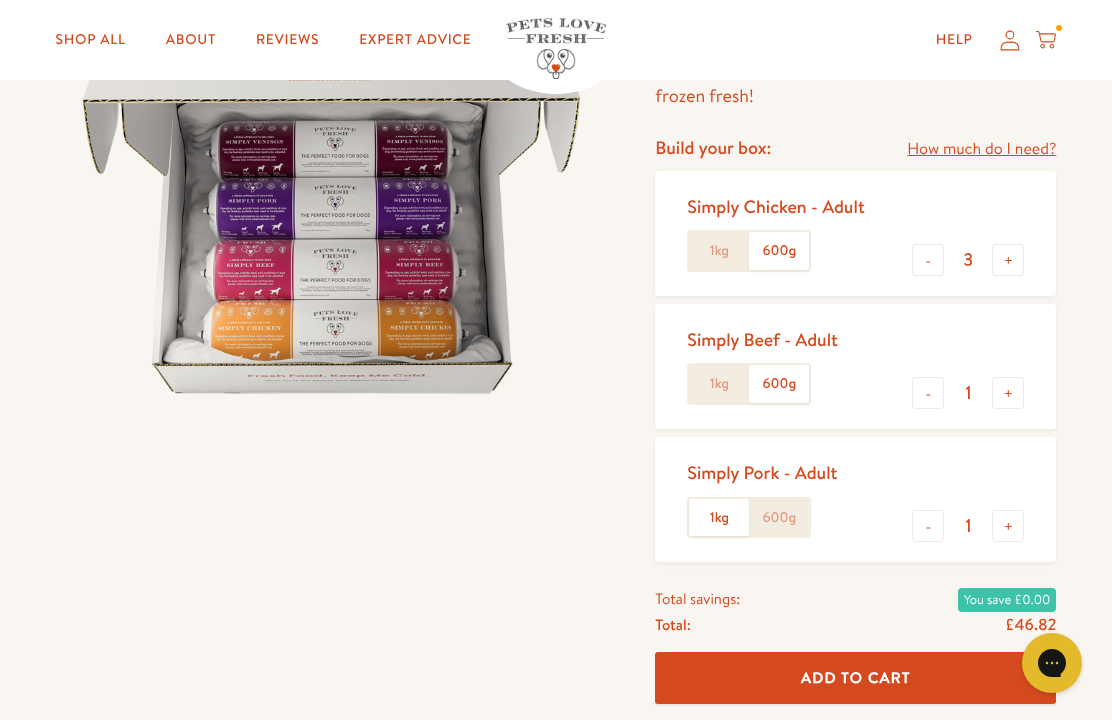 click on "600g" 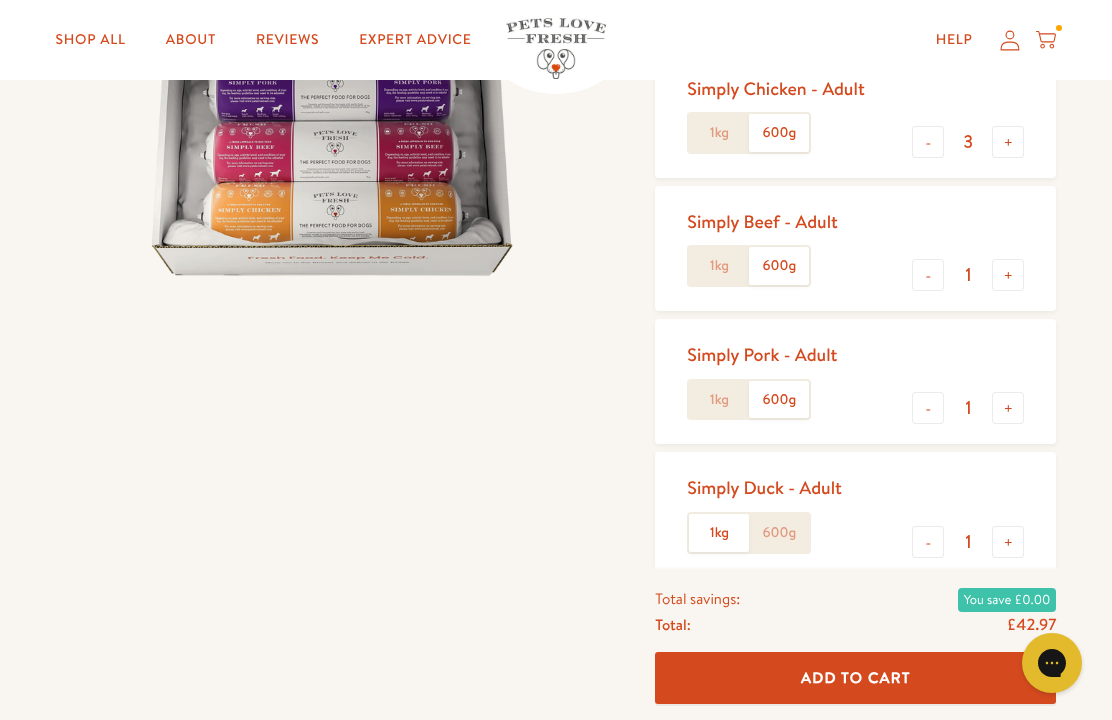 scroll, scrollTop: 390, scrollLeft: 0, axis: vertical 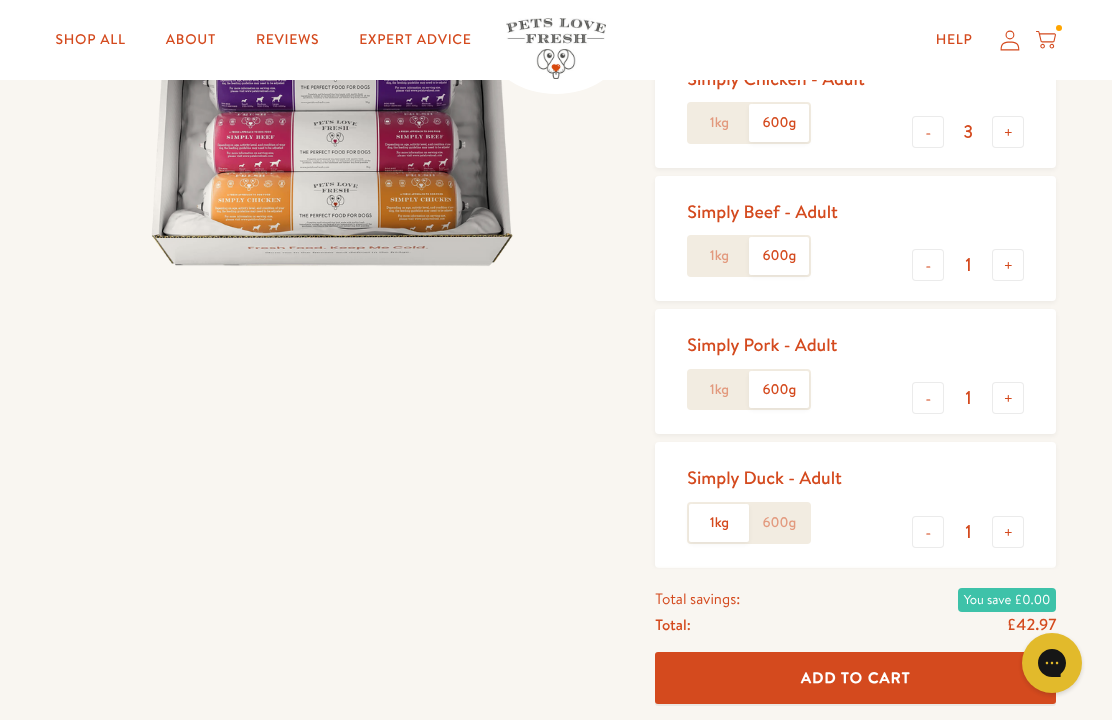 click on "600g" 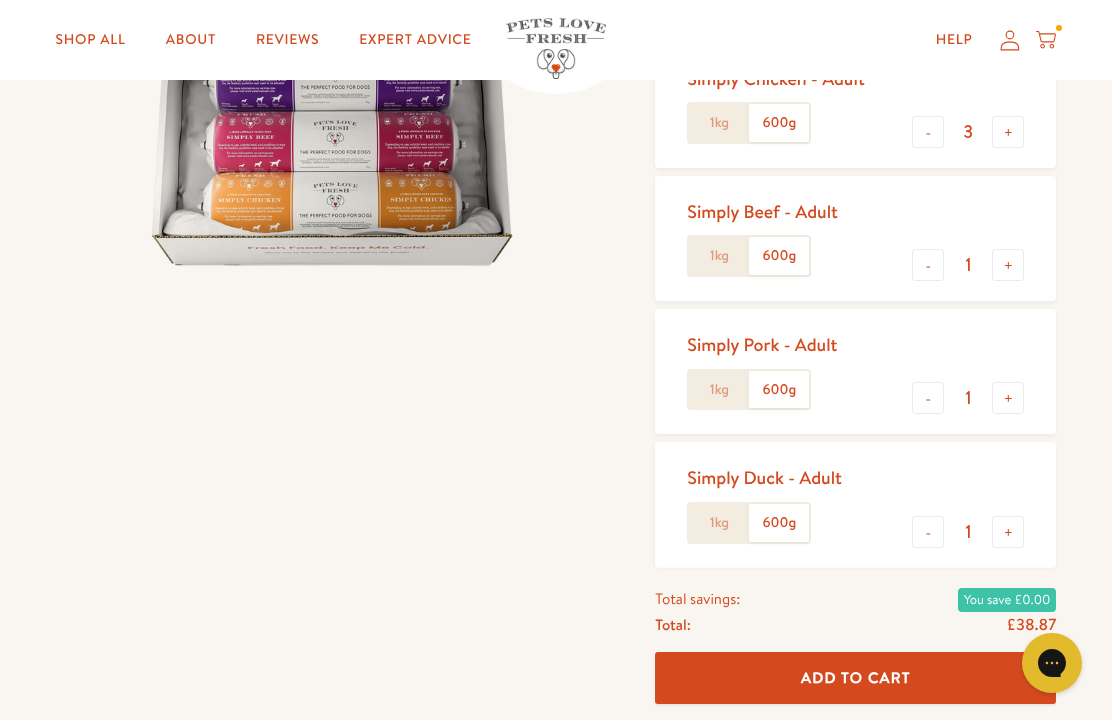 click on "+" at bounding box center [1008, 532] 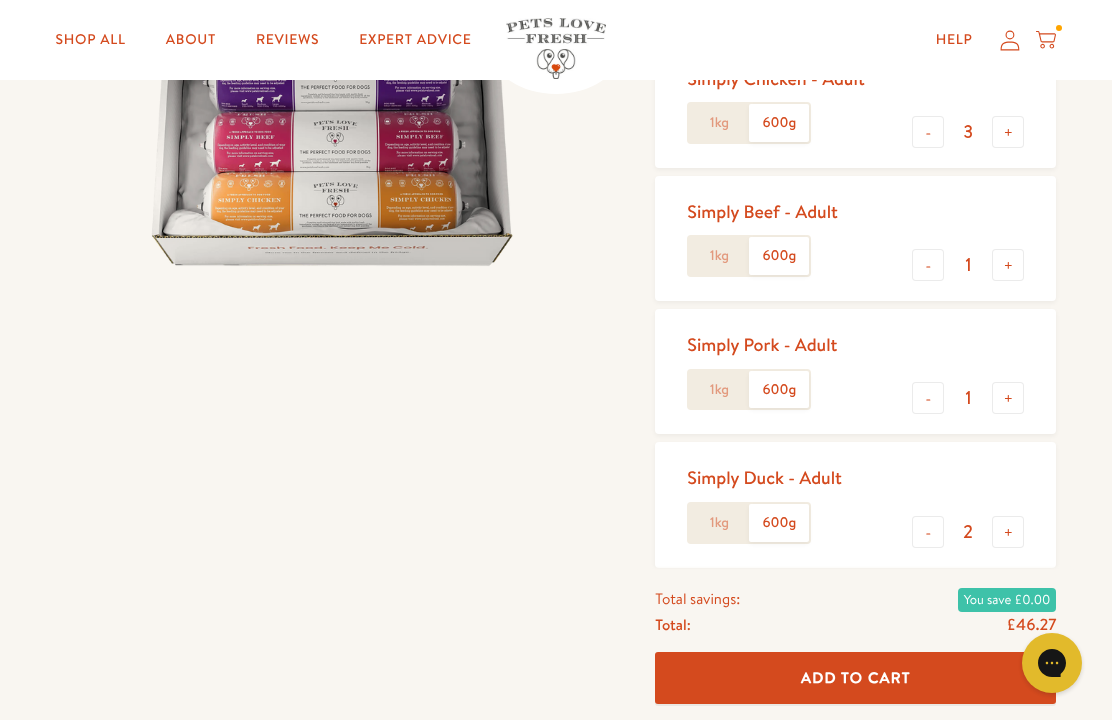 click on "+" at bounding box center (1008, 265) 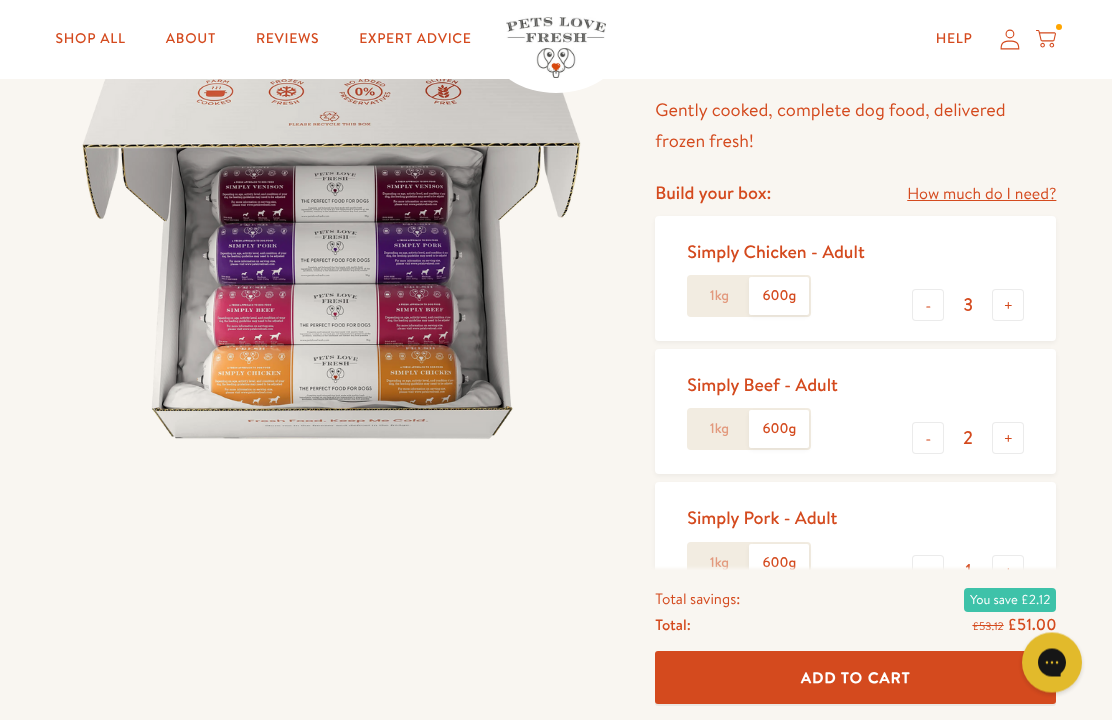 scroll, scrollTop: 217, scrollLeft: 0, axis: vertical 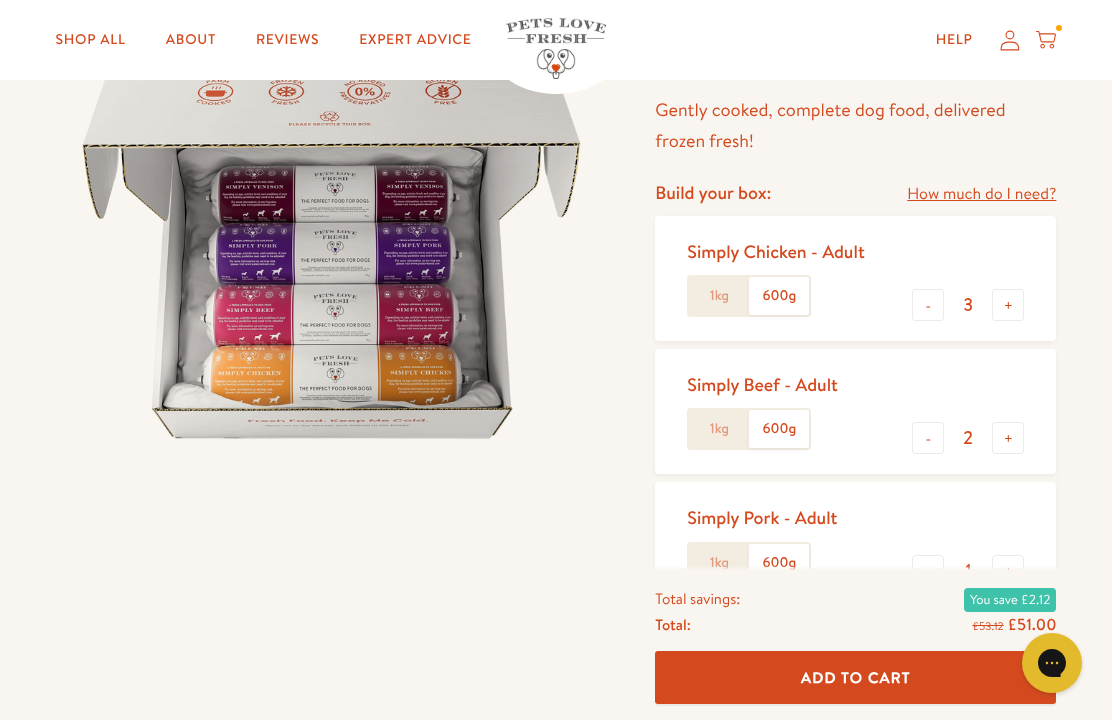 click on "-" at bounding box center (928, 305) 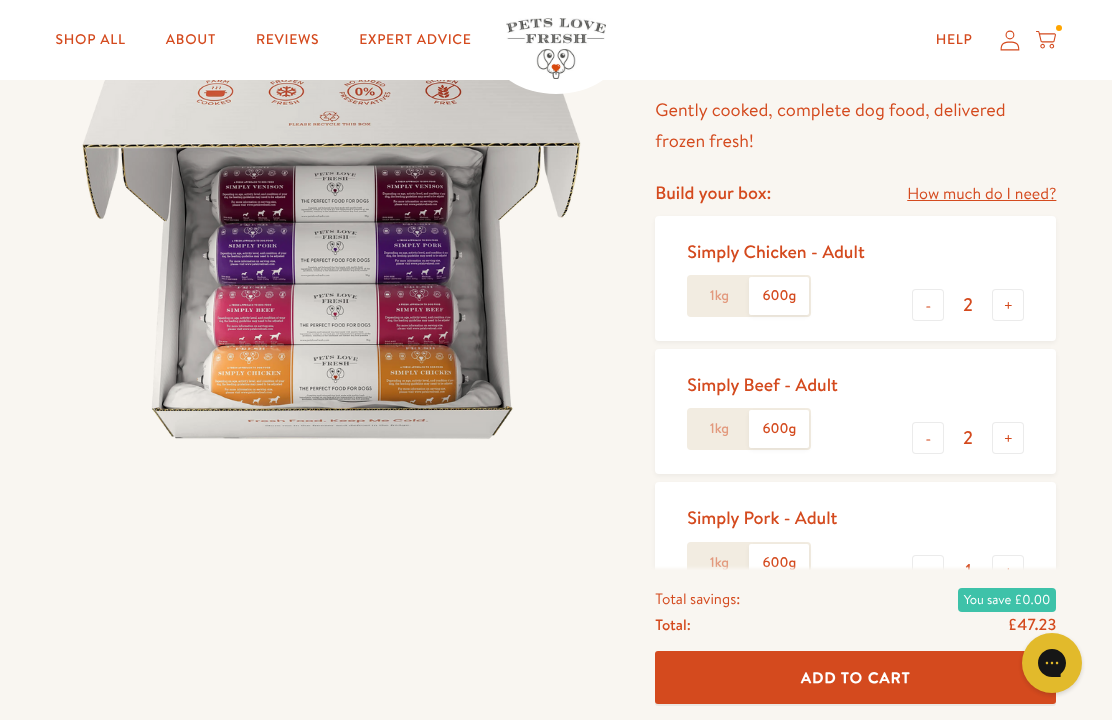 click on "2" at bounding box center [968, 305] 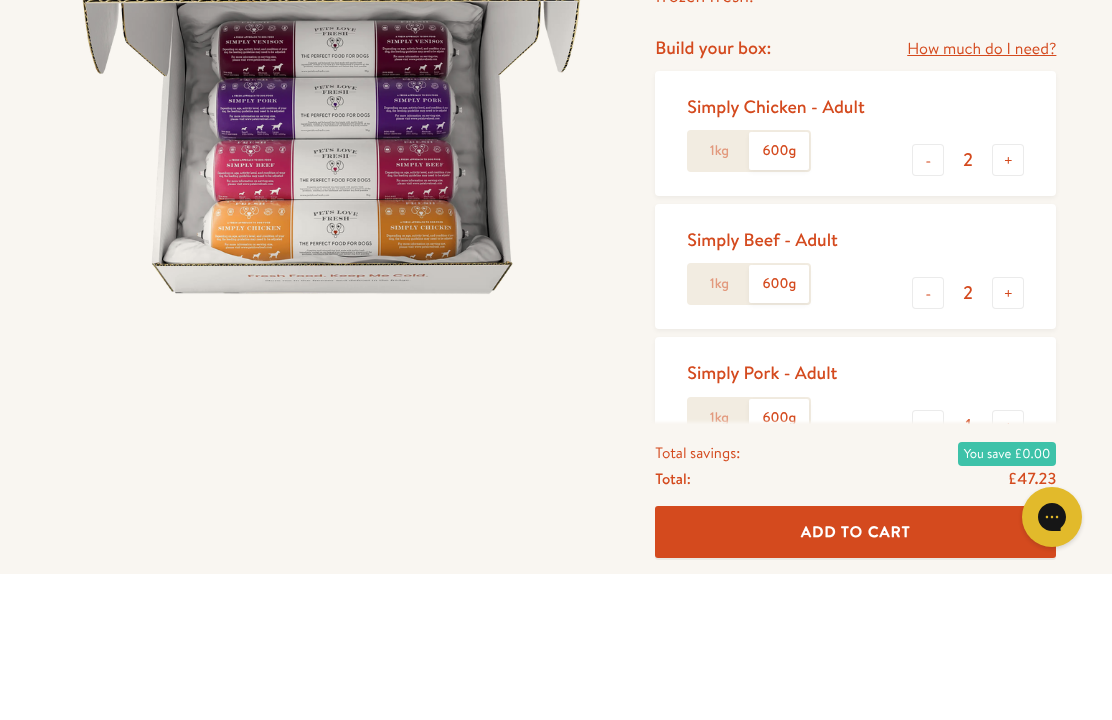 click on "-" at bounding box center [928, 306] 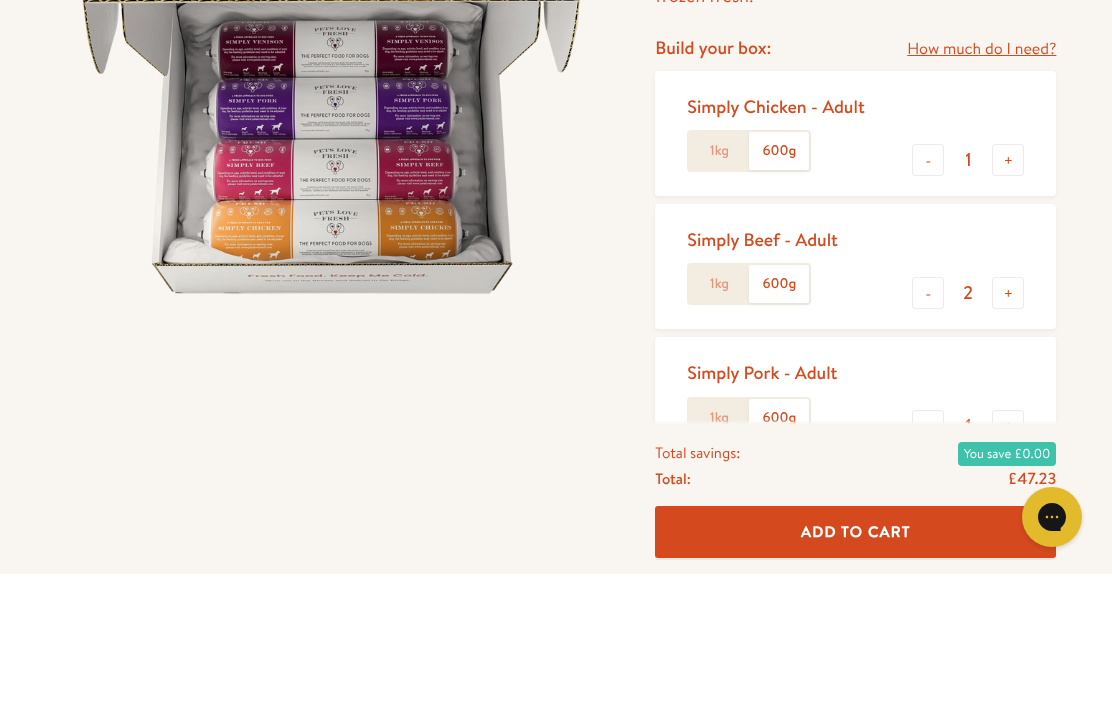 scroll, scrollTop: 363, scrollLeft: 0, axis: vertical 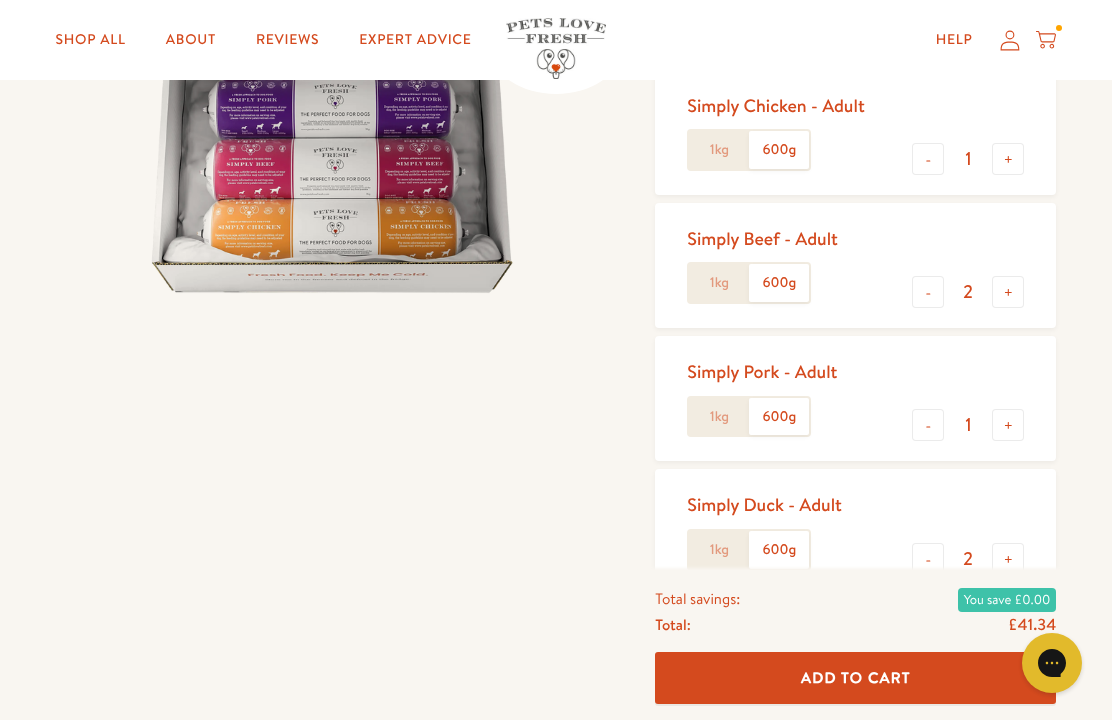 click on "-" at bounding box center [928, 159] 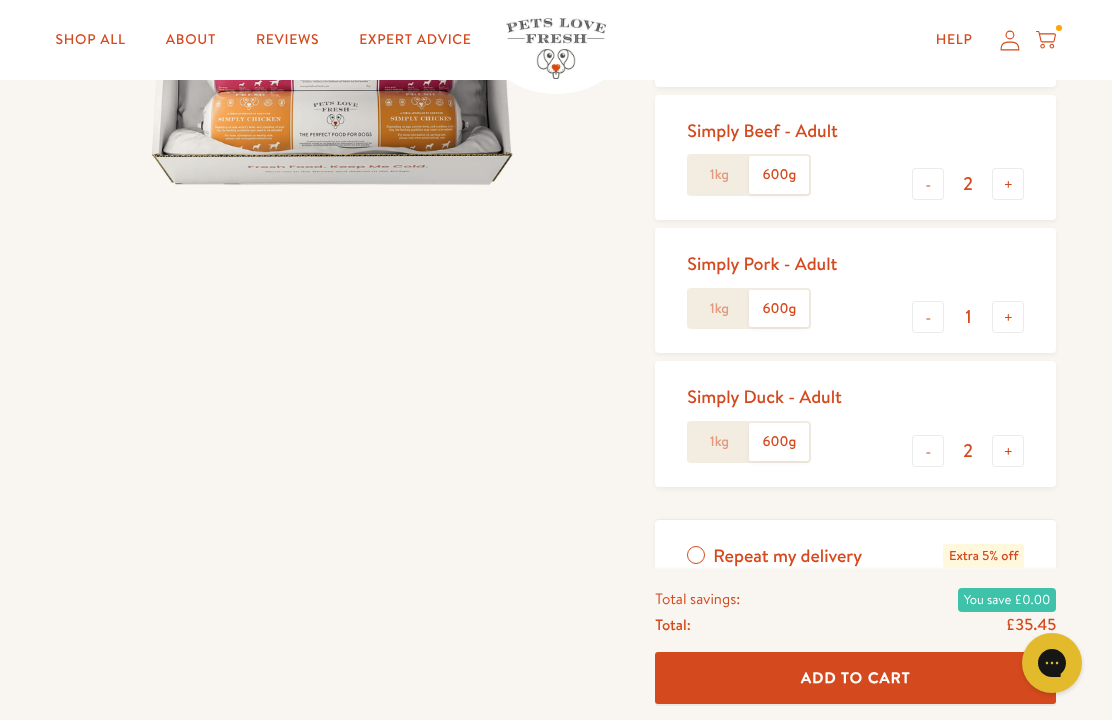 scroll, scrollTop: 466, scrollLeft: 0, axis: vertical 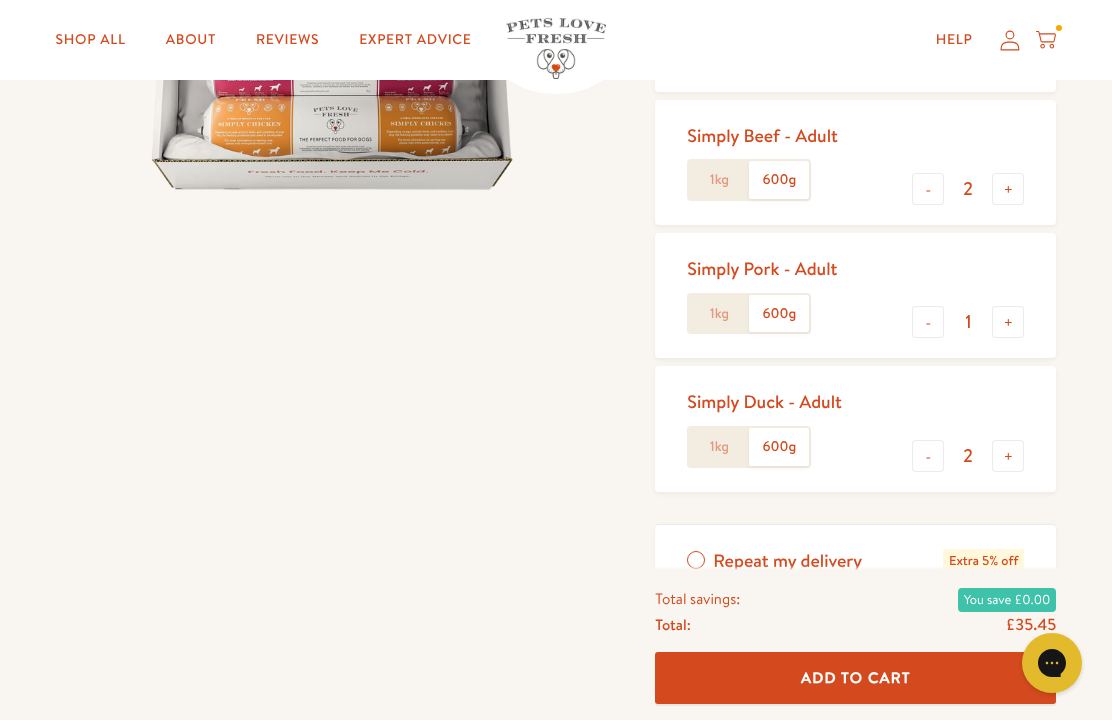 click on "-" at bounding box center [928, 322] 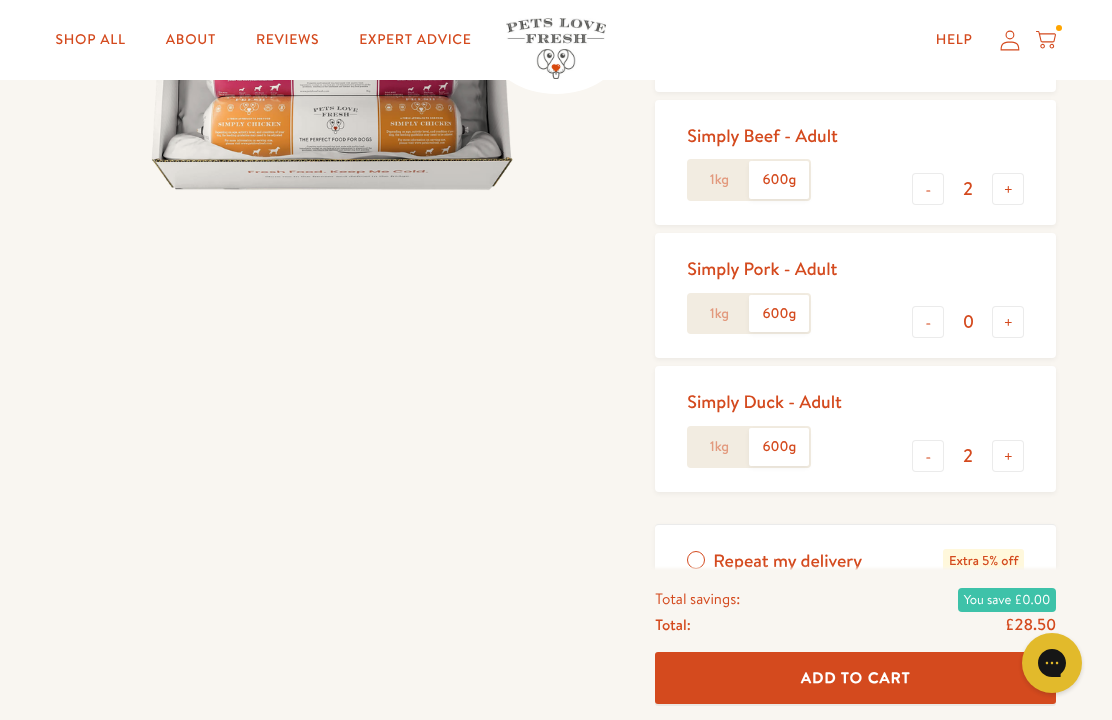 click on "Add To Cart" at bounding box center (856, 677) 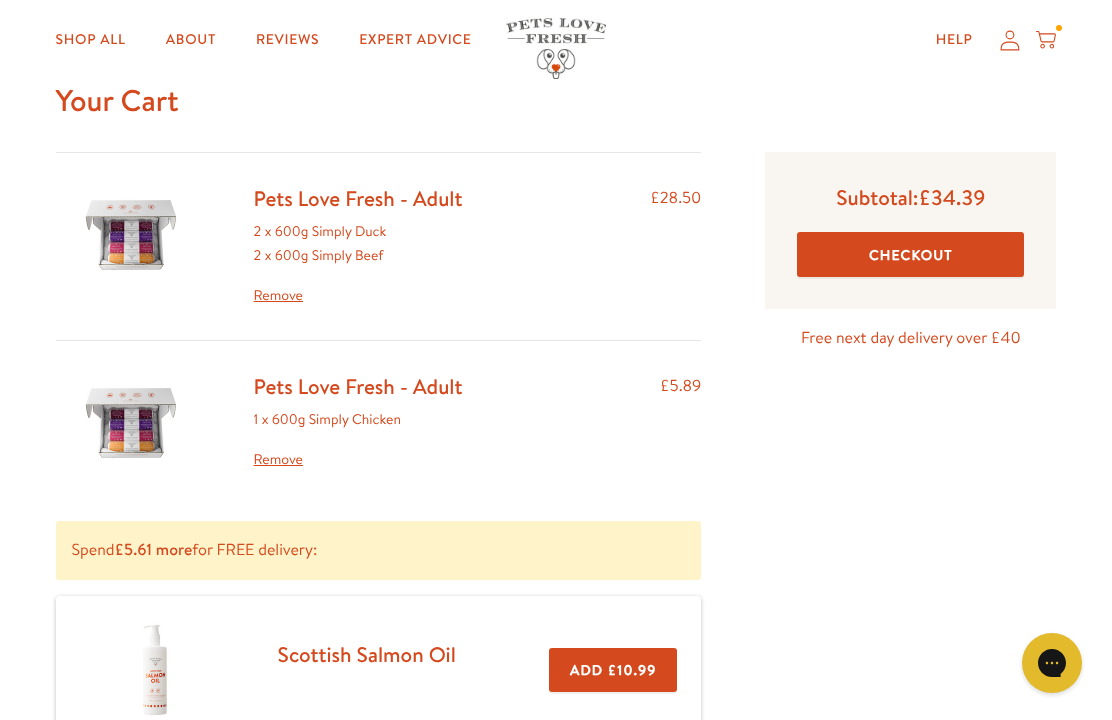 scroll, scrollTop: 73, scrollLeft: 0, axis: vertical 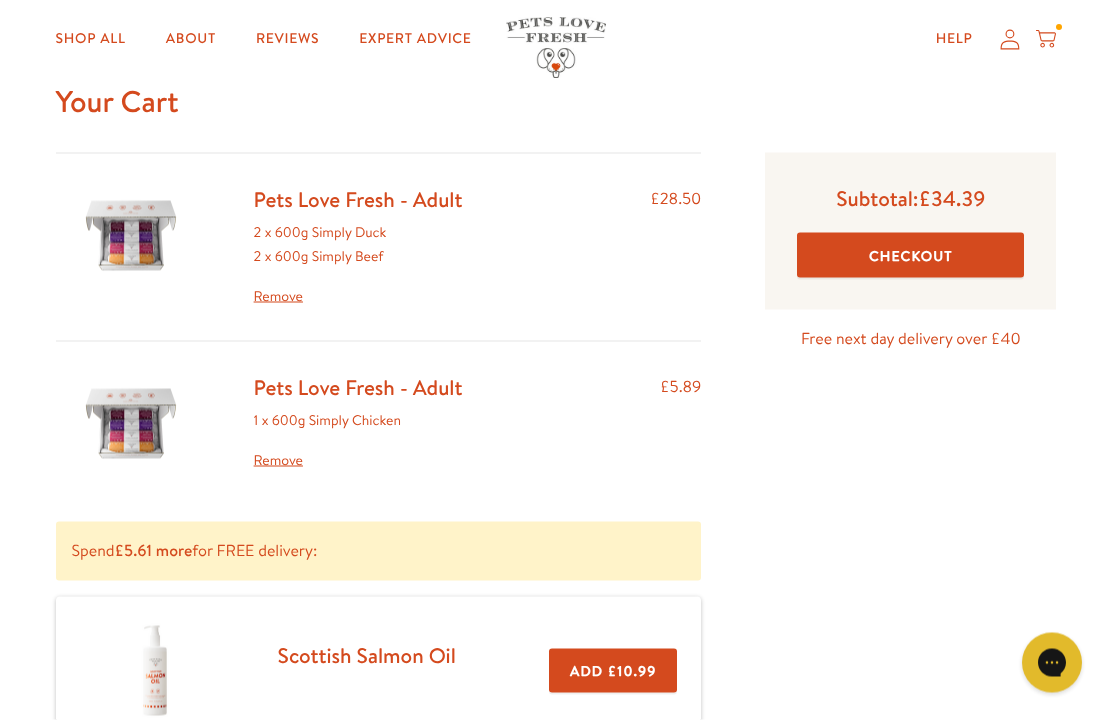click at bounding box center (131, 424) 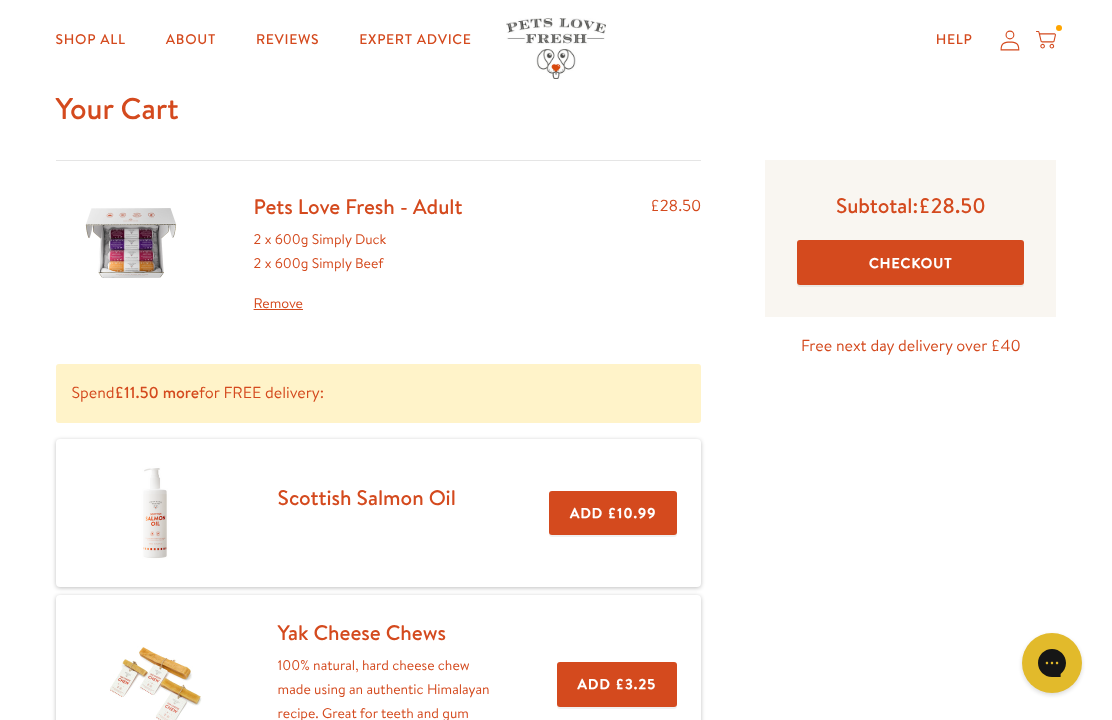 scroll, scrollTop: 0, scrollLeft: 0, axis: both 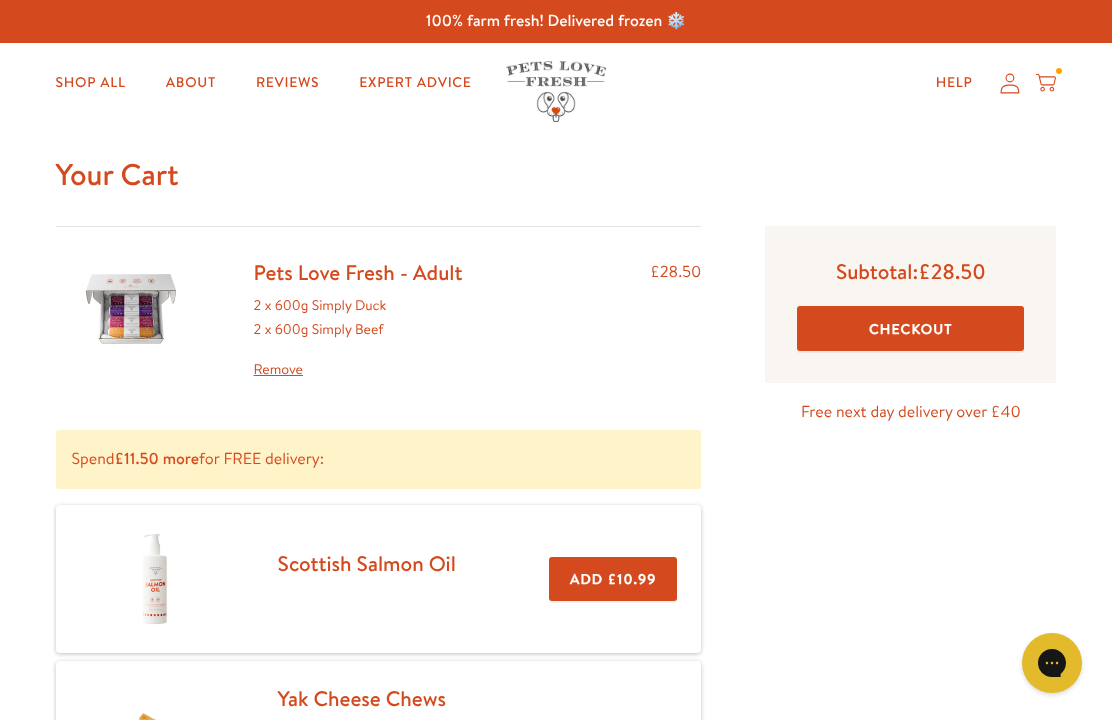 click on "Shop All" at bounding box center [91, 83] 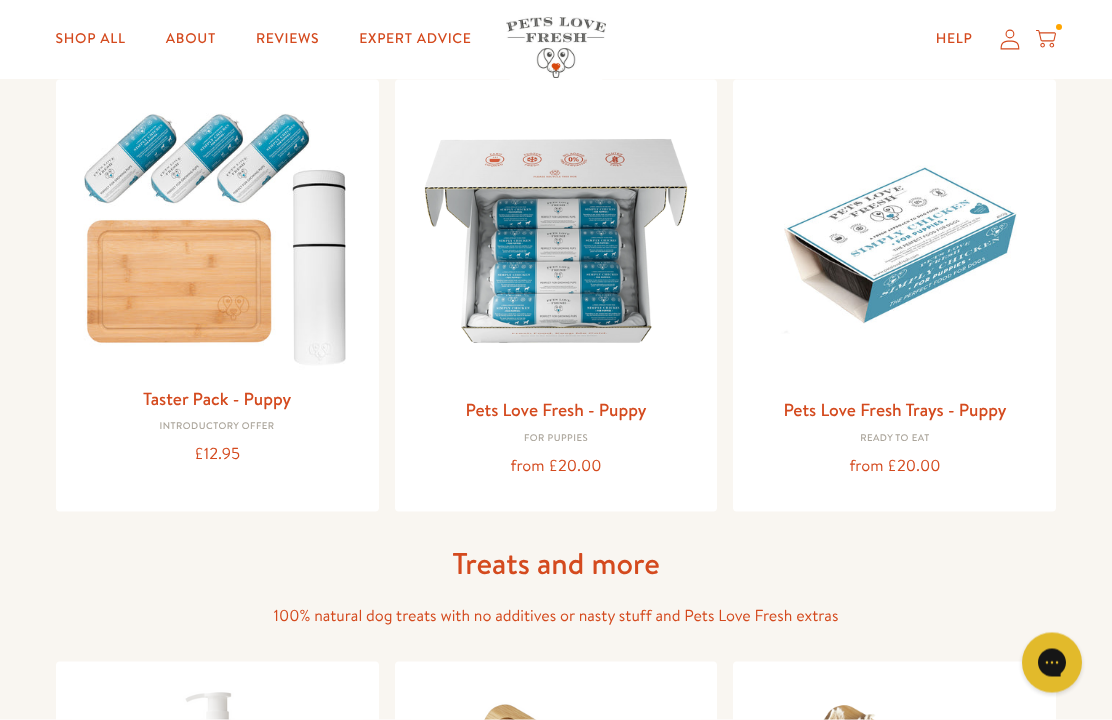 scroll, scrollTop: 808, scrollLeft: 0, axis: vertical 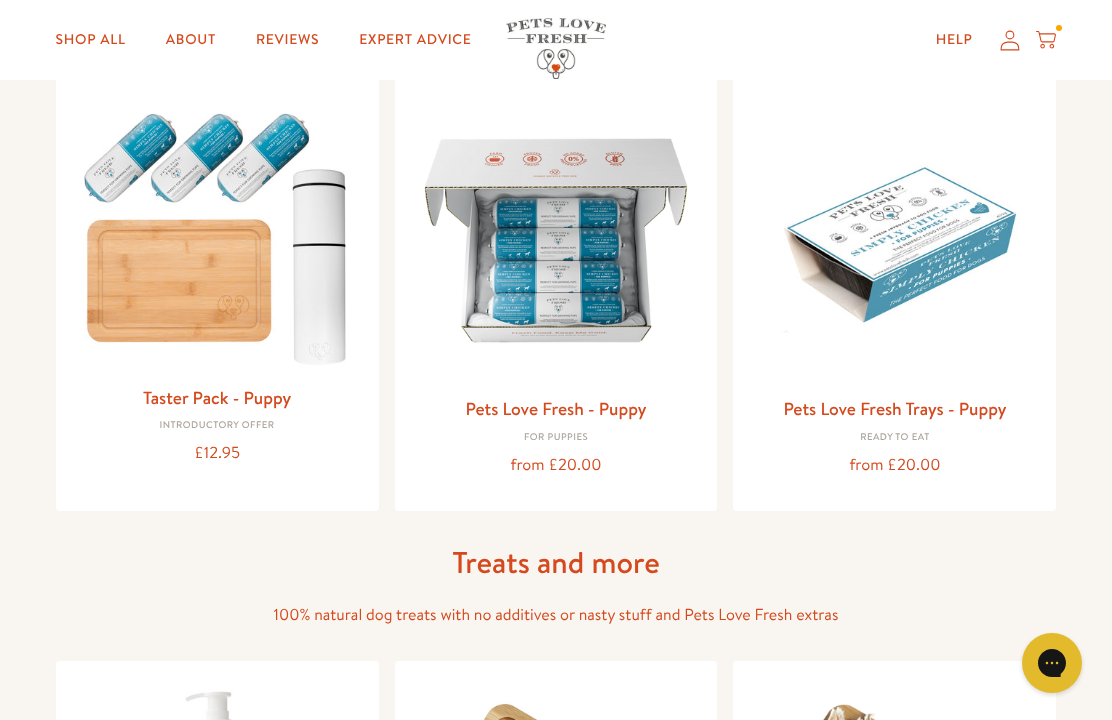 click on "Pets Love Fresh - Puppy" at bounding box center (555, 408) 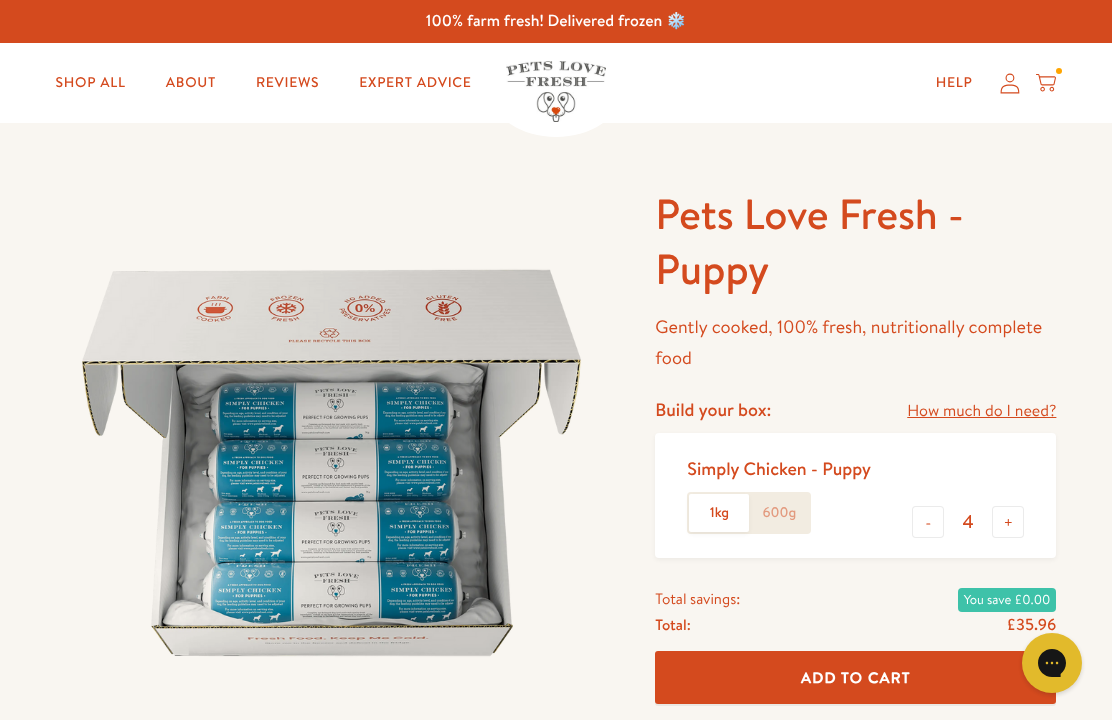 scroll, scrollTop: 0, scrollLeft: 0, axis: both 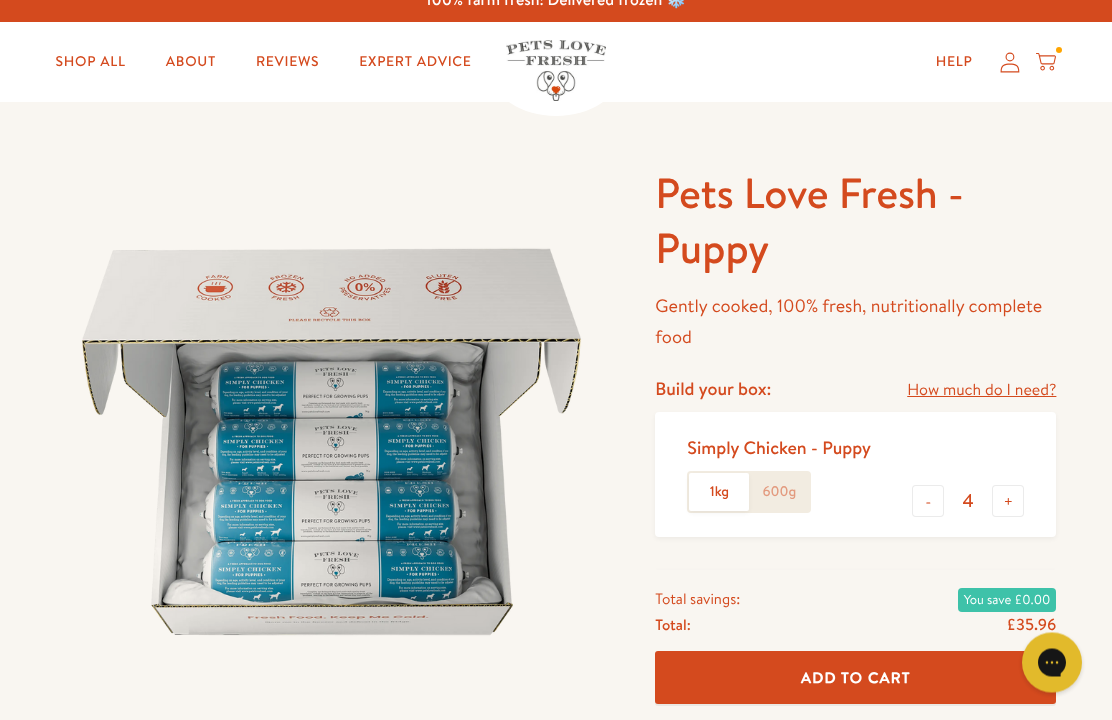 click on "600g" 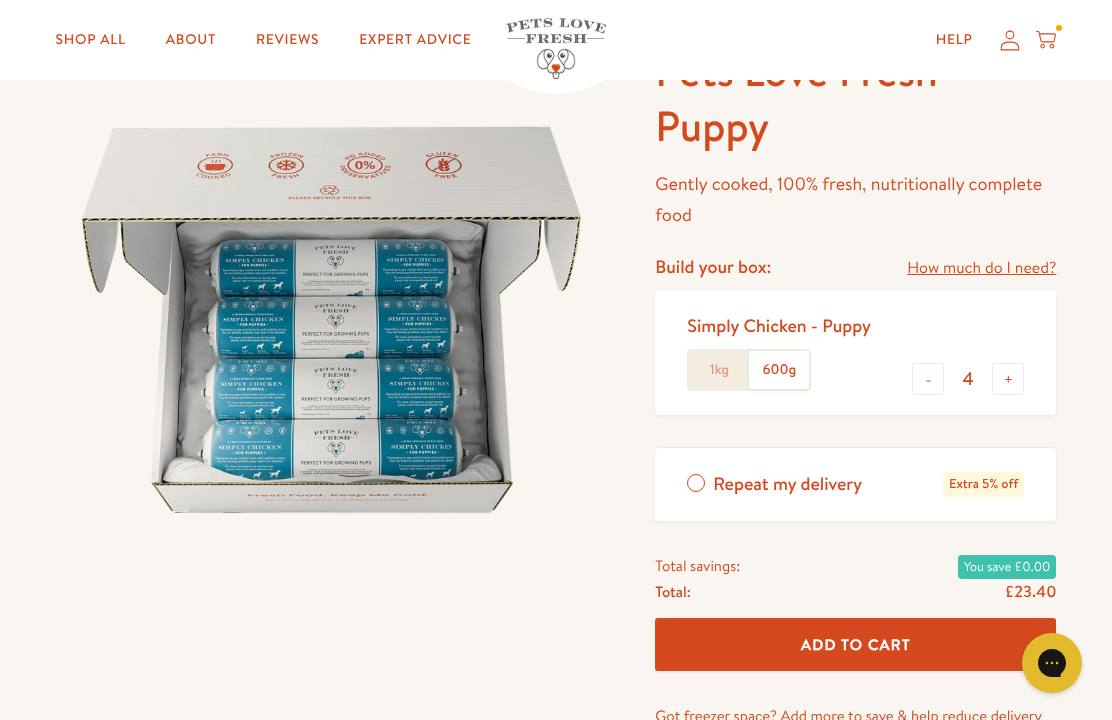 scroll, scrollTop: 199, scrollLeft: 0, axis: vertical 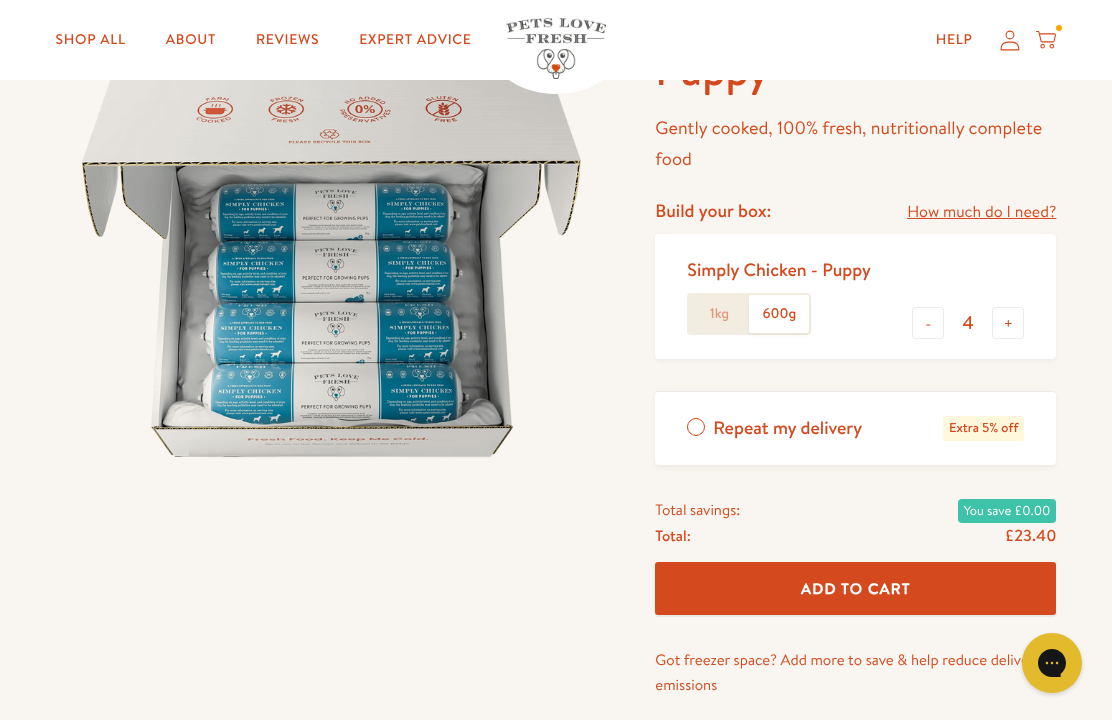 click on "-" at bounding box center (928, 323) 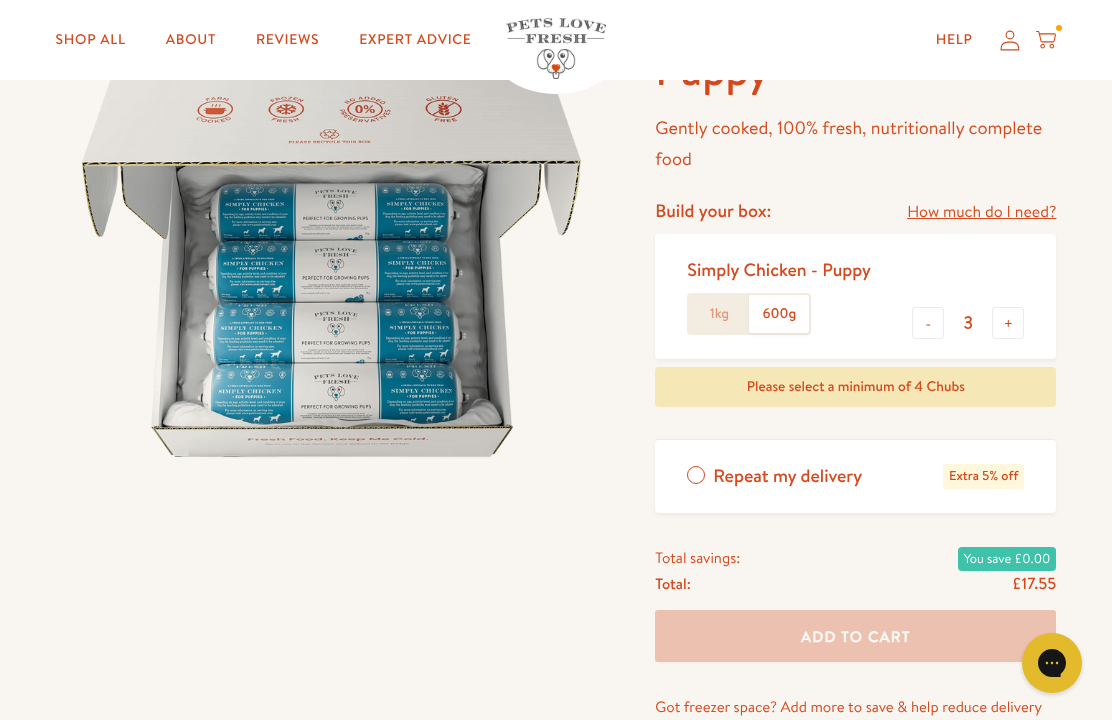 click on "-" at bounding box center (928, 323) 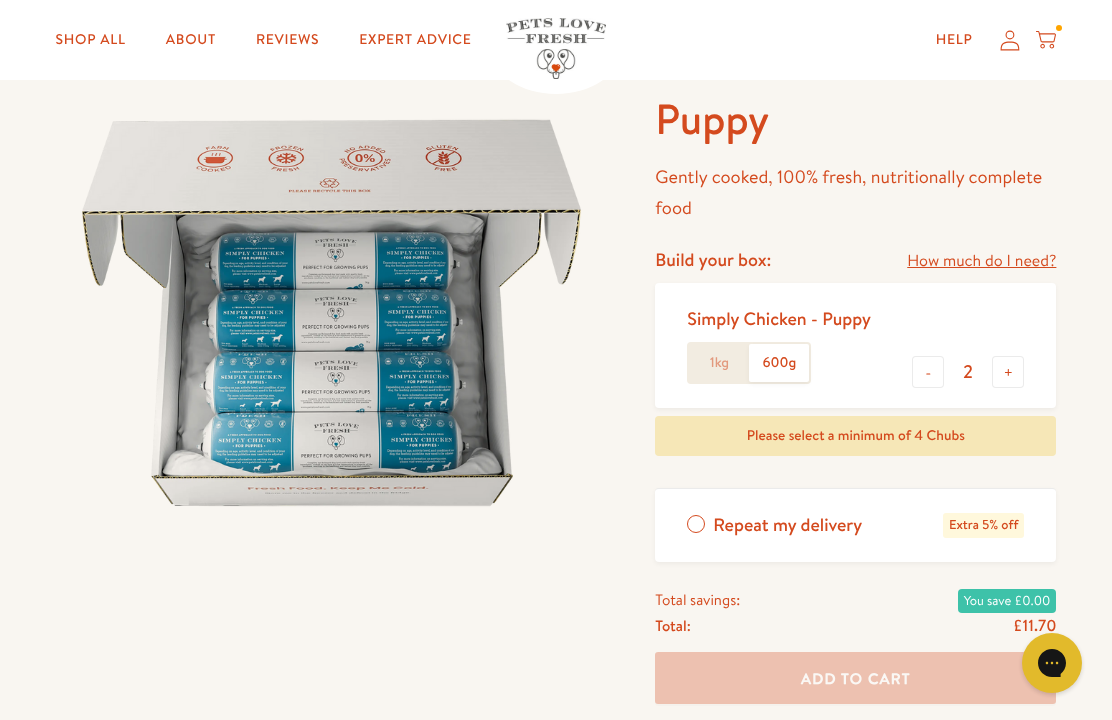 scroll, scrollTop: 185, scrollLeft: 0, axis: vertical 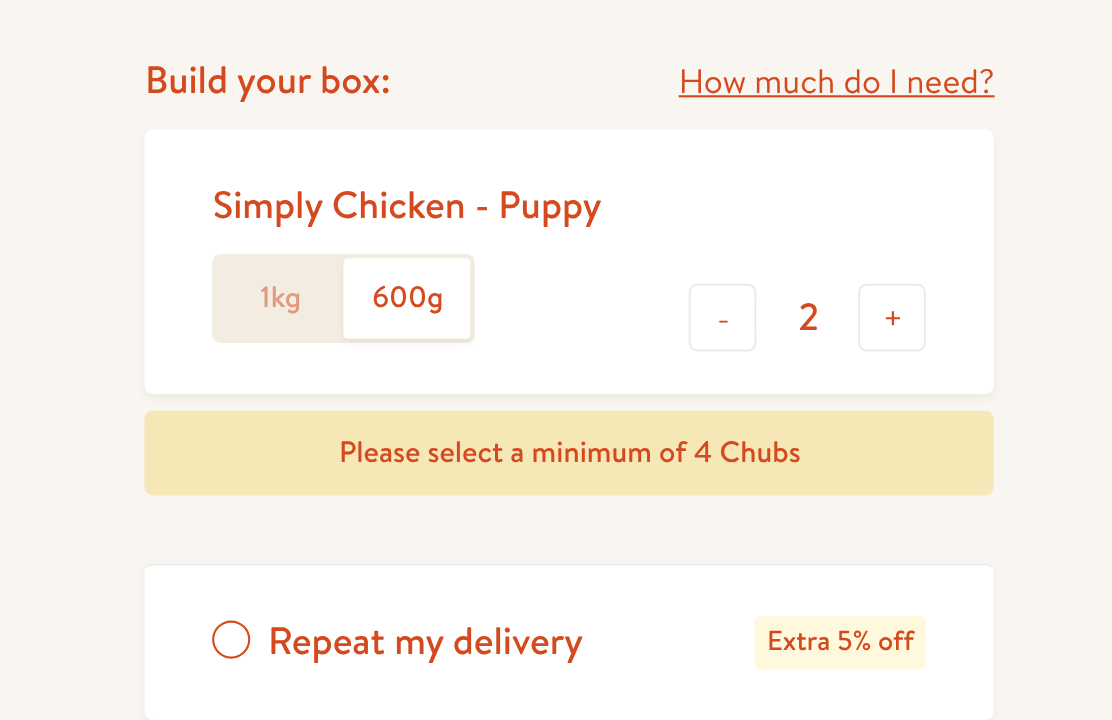 click on "+" at bounding box center [1008, 337] 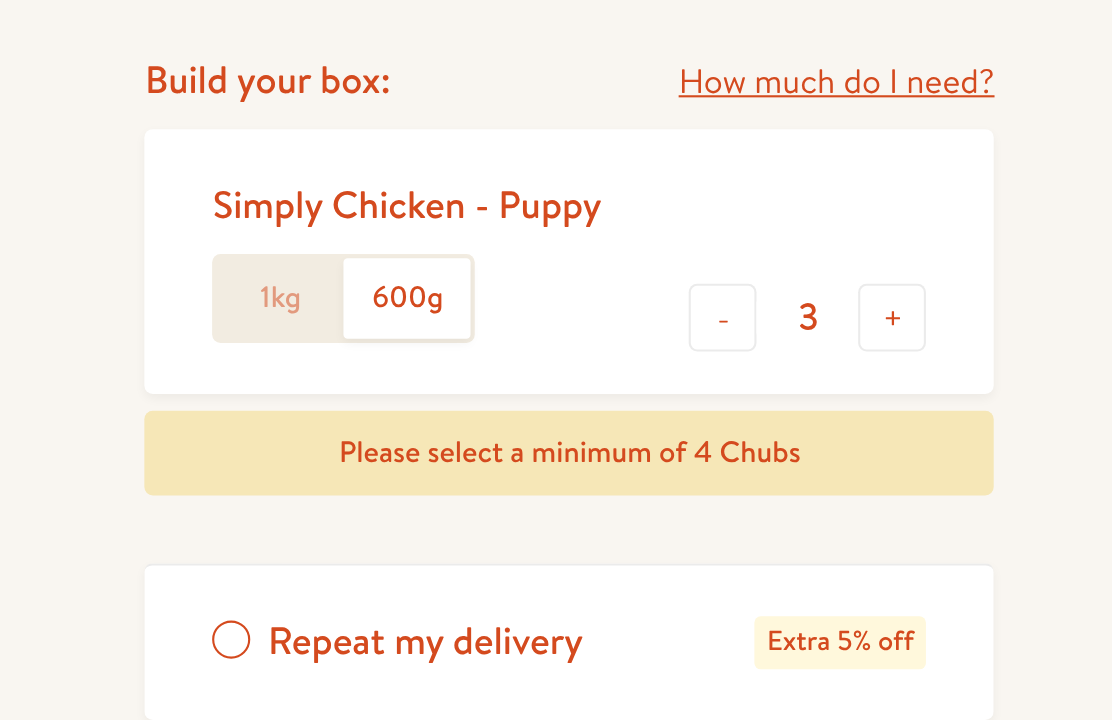click on "+" at bounding box center (1008, 337) 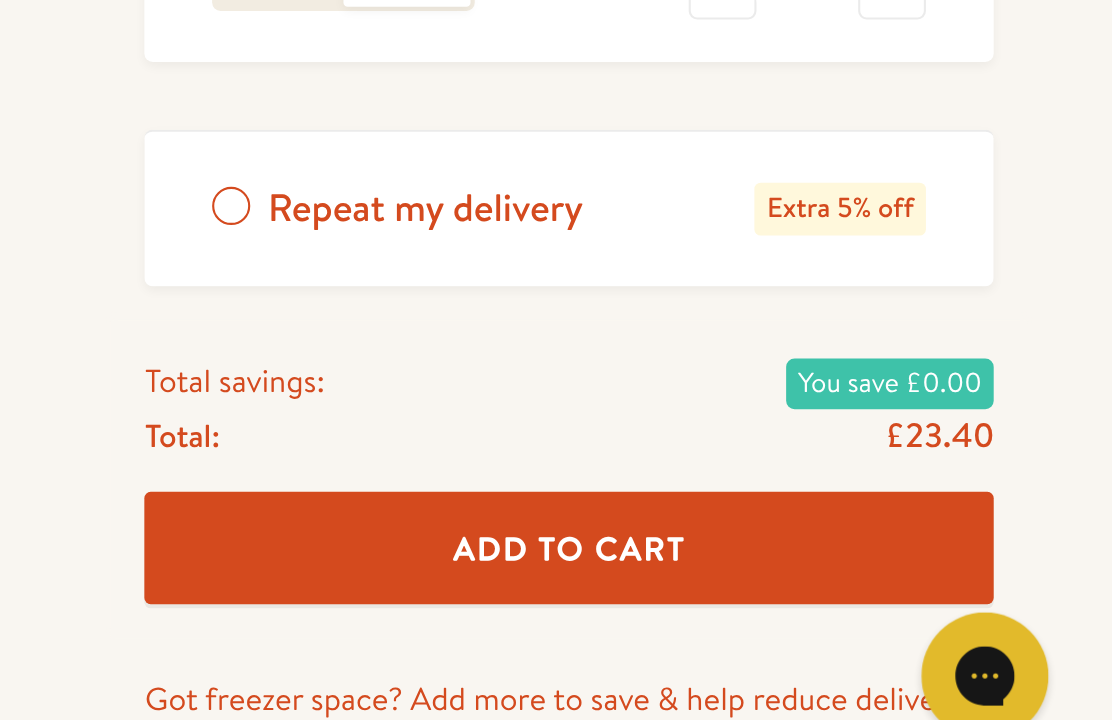 click on "Add To Cart" at bounding box center [856, 602] 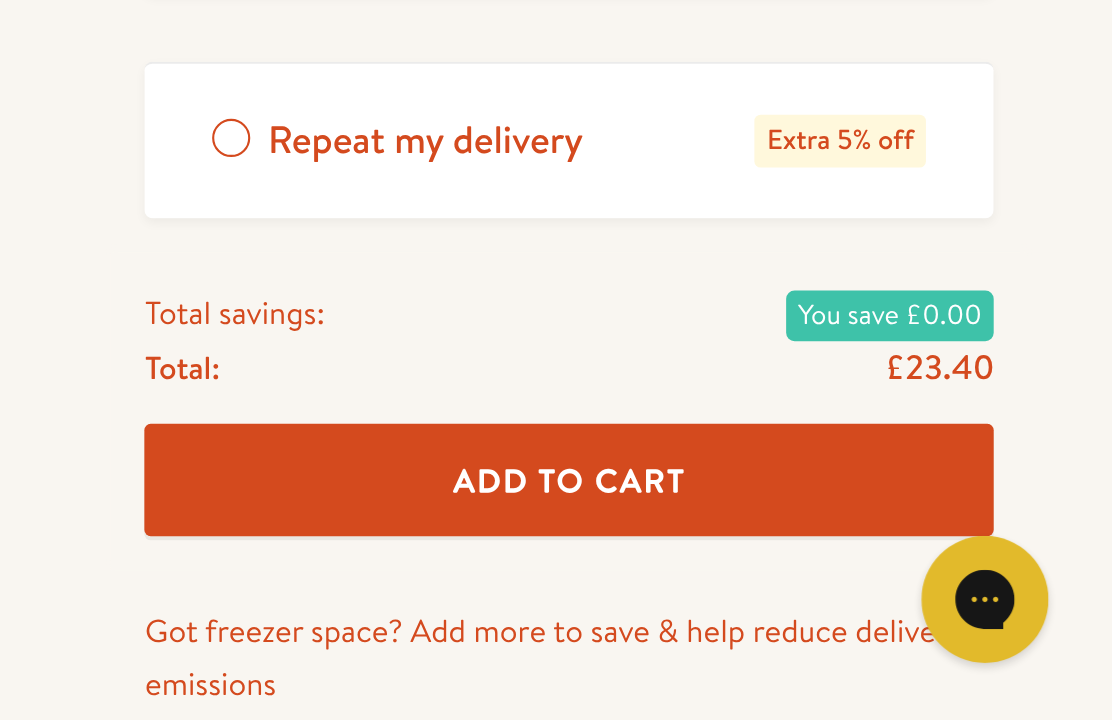 scroll, scrollTop: 180, scrollLeft: 0, axis: vertical 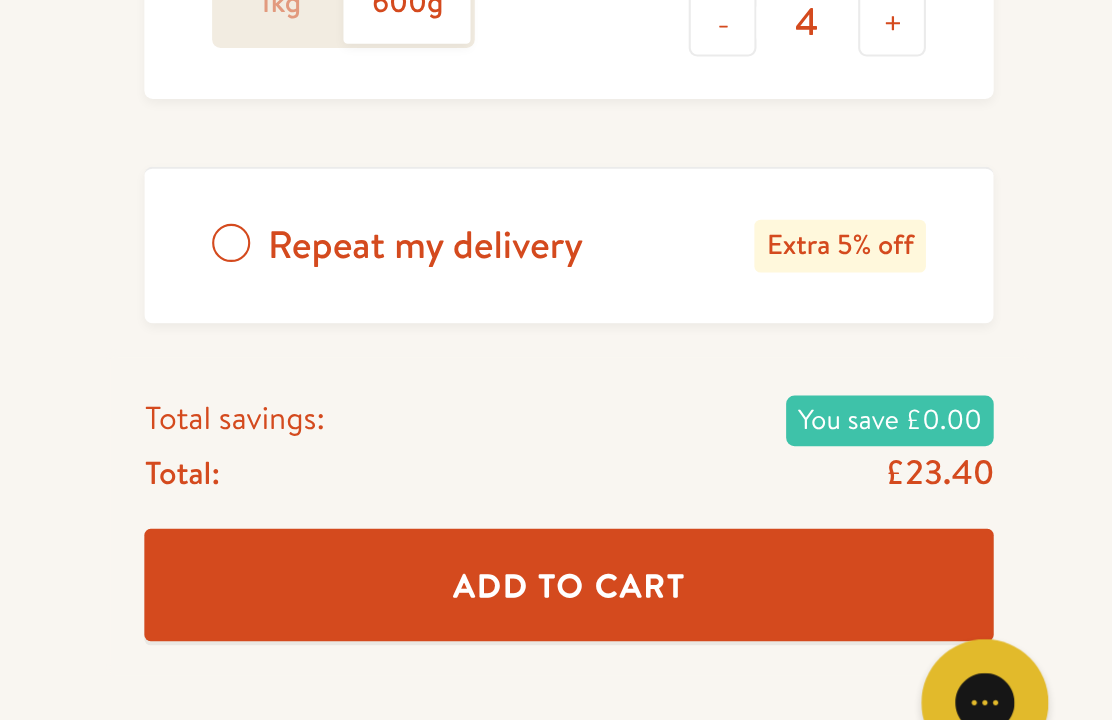 click on "Repeat my delivery  Extra 5% off" at bounding box center (855, 447) 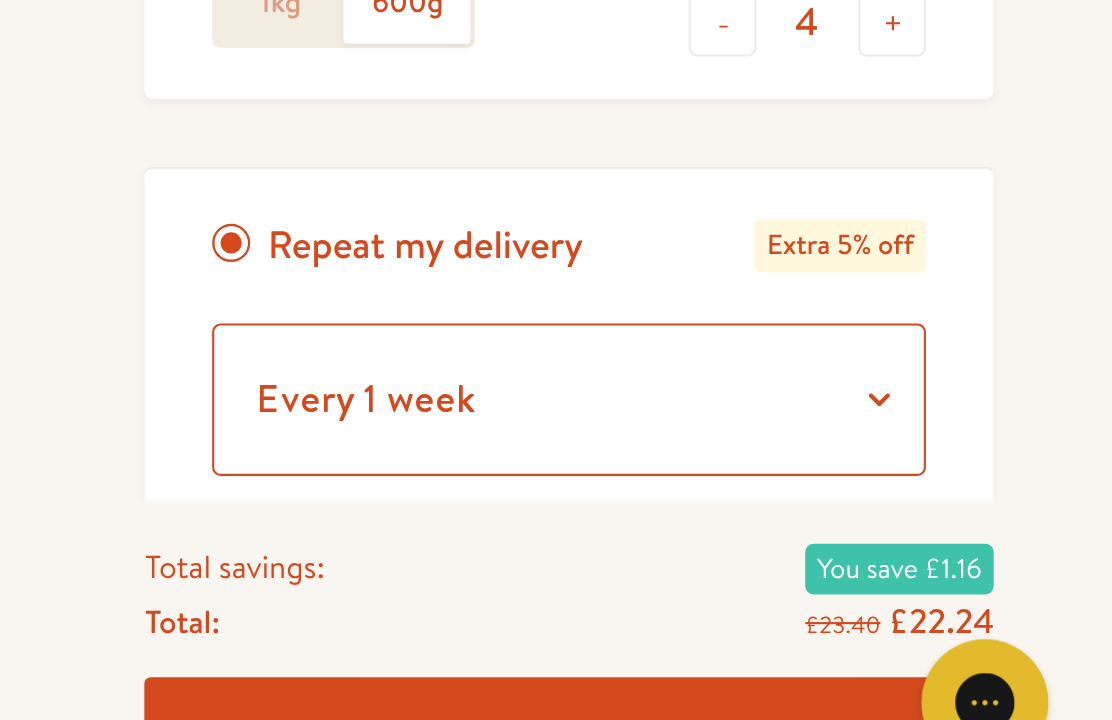 click on "Every 1 week Every 2 weeks Every 3 weeks Every 5 weeks Every 7 weeks Every 11 weeks Every 4 weeks Every 6 weeks Every 8 weeks Every 12 weeks Every 10 weeks Every 9 weeks" at bounding box center [855, 520] 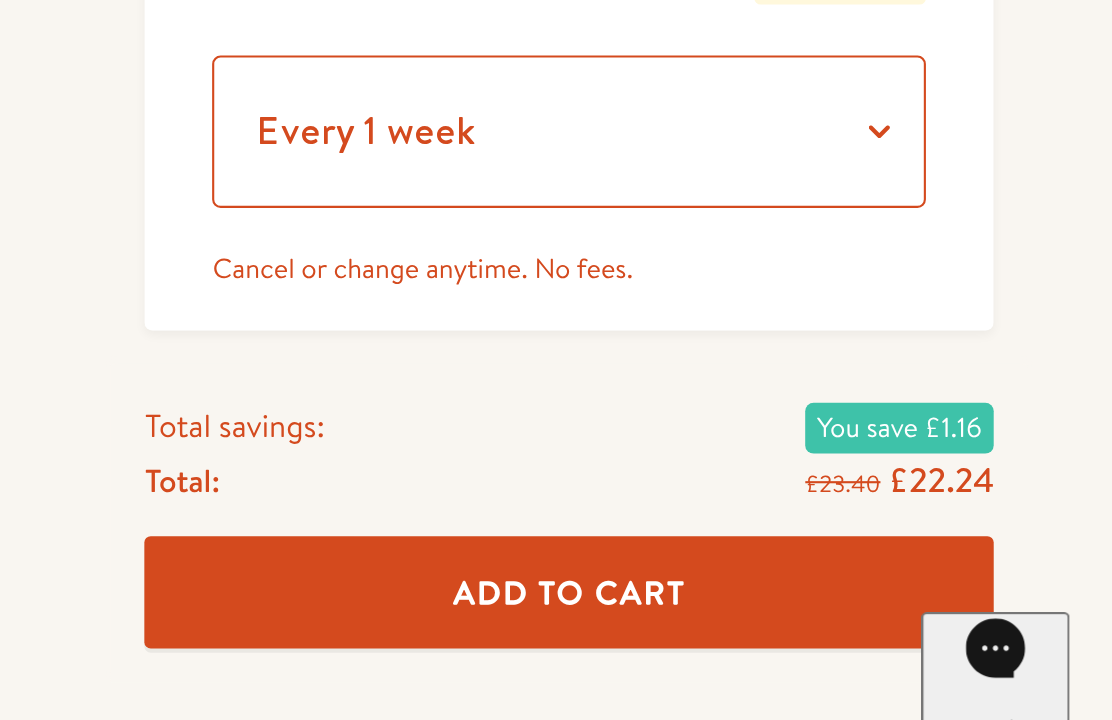 scroll, scrollTop: 292, scrollLeft: 0, axis: vertical 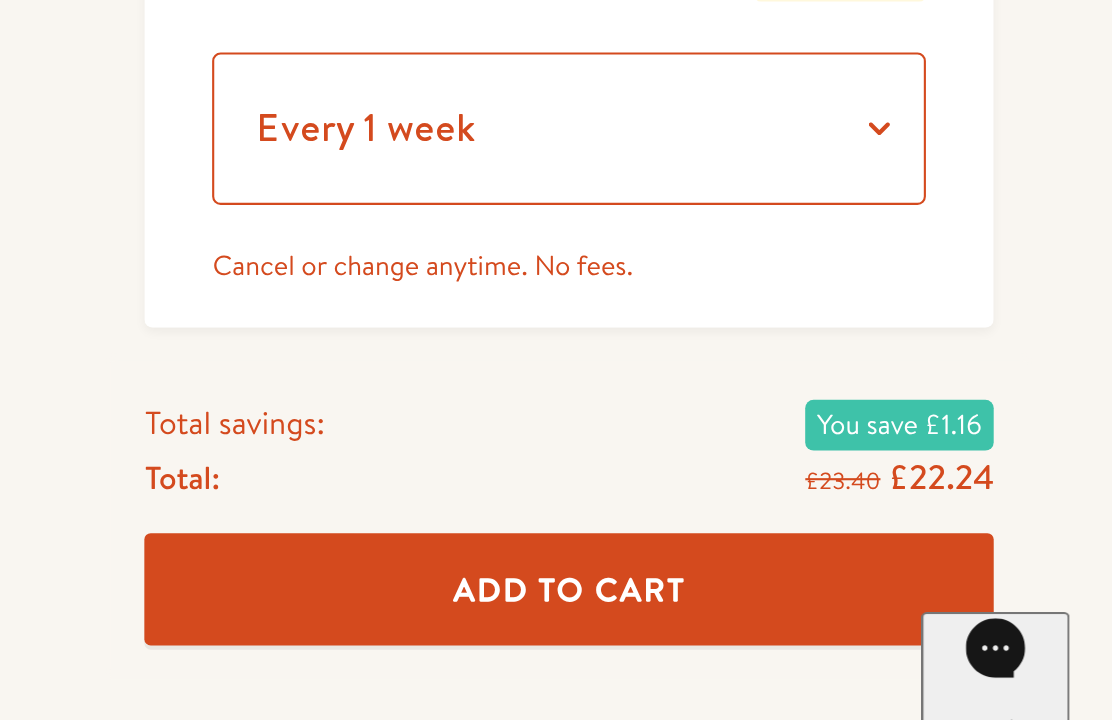 click on "Every 1 week Every 2 weeks Every 3 weeks Every 5 weeks Every 7 weeks Every 11 weeks Every 4 weeks Every 6 weeks Every 8 weeks Every 12 weeks Every 10 weeks Every 9 weeks" at bounding box center (855, 408) 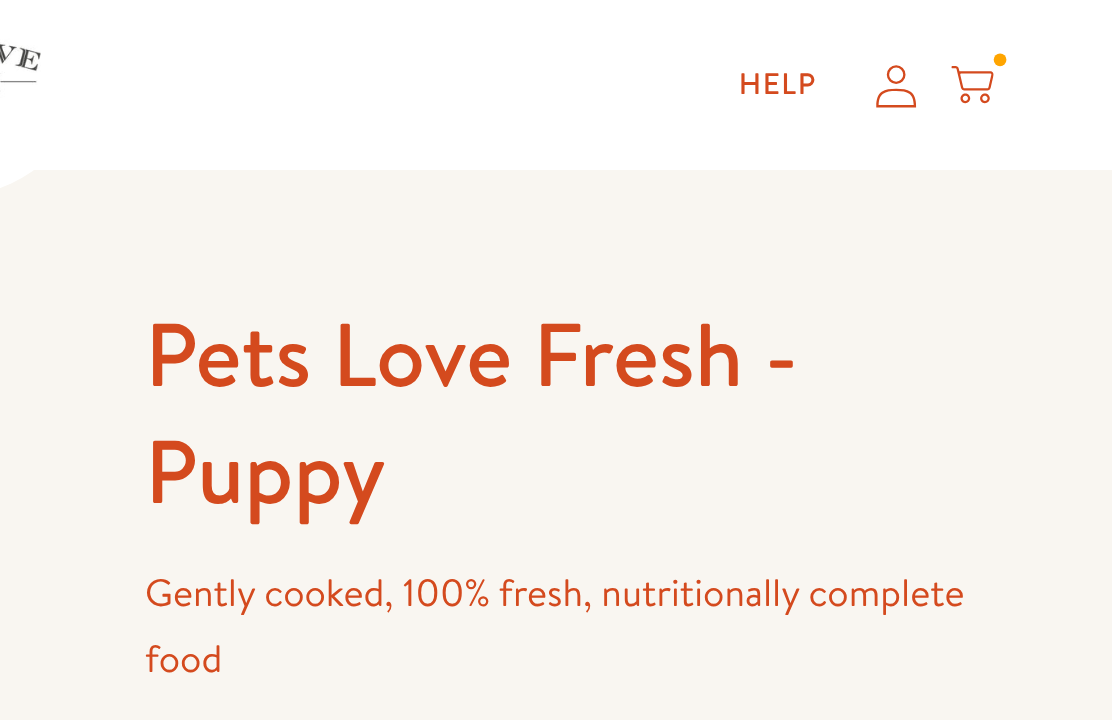 scroll, scrollTop: 0, scrollLeft: 0, axis: both 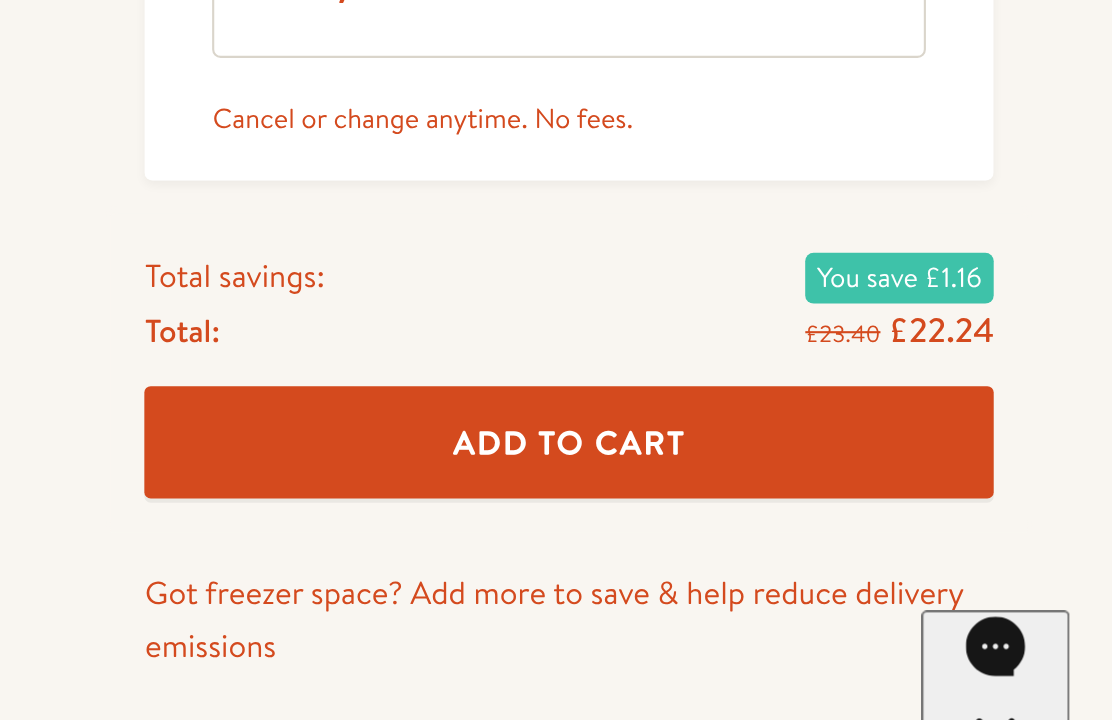 click on "Add To Cart" at bounding box center [856, 556] 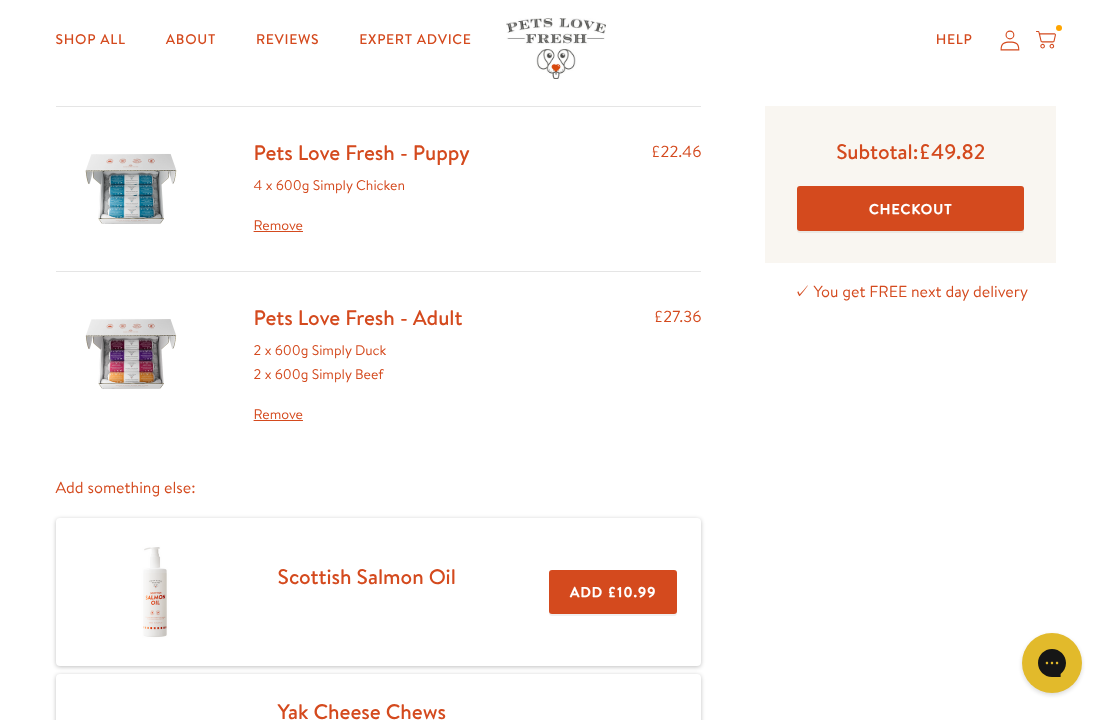scroll, scrollTop: 0, scrollLeft: 0, axis: both 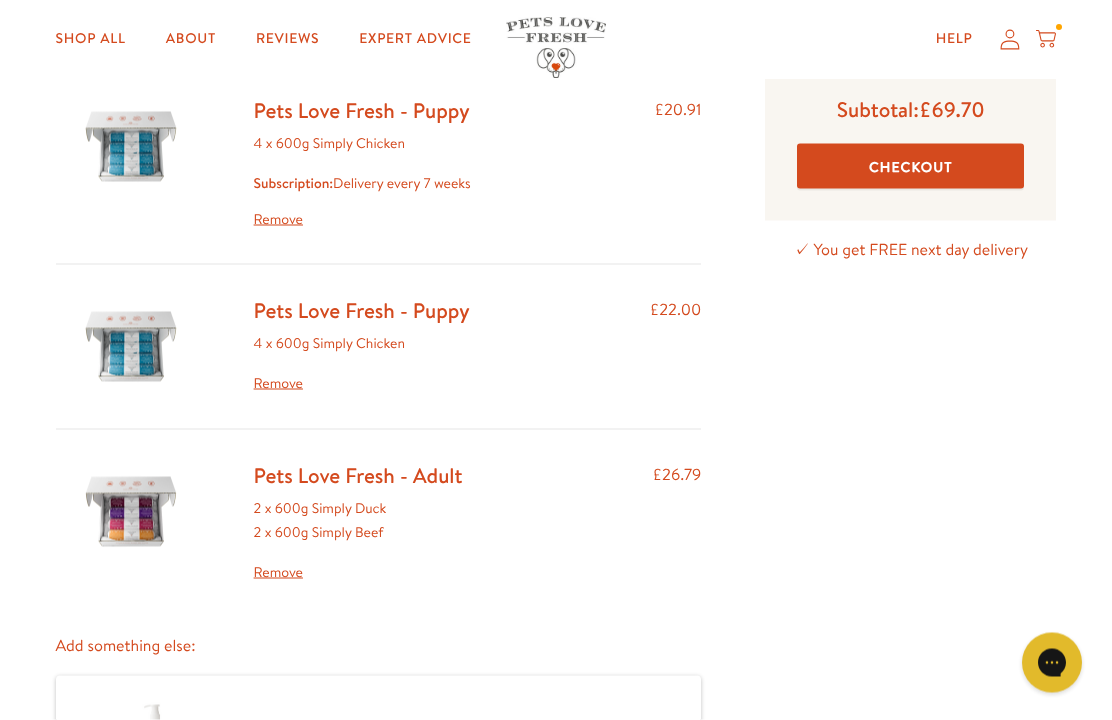 click on "Remove" at bounding box center (362, 384) 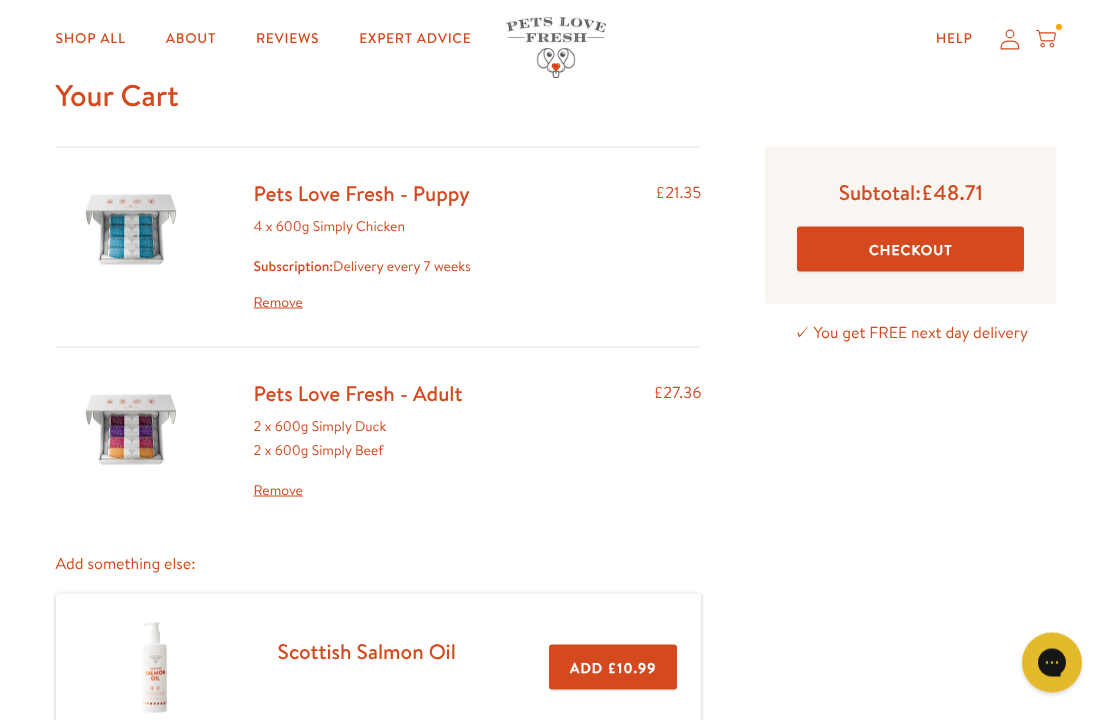 scroll, scrollTop: 80, scrollLeft: 0, axis: vertical 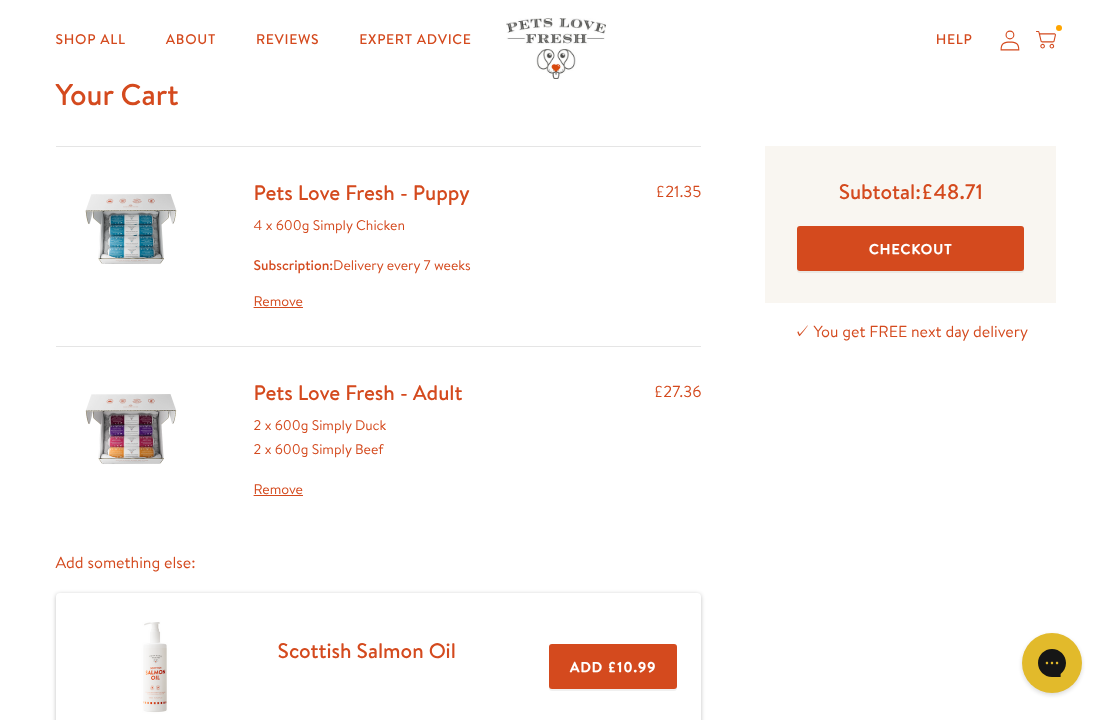 click on "Pets Love Fresh - Adult" at bounding box center [358, 392] 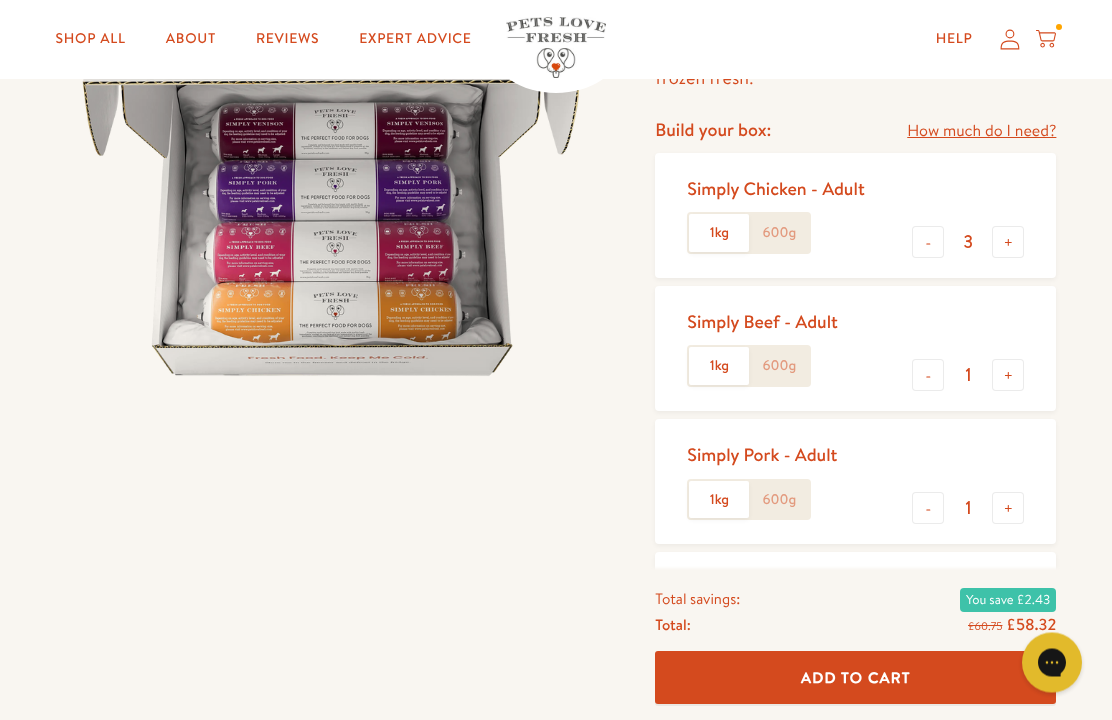 scroll, scrollTop: 279, scrollLeft: 0, axis: vertical 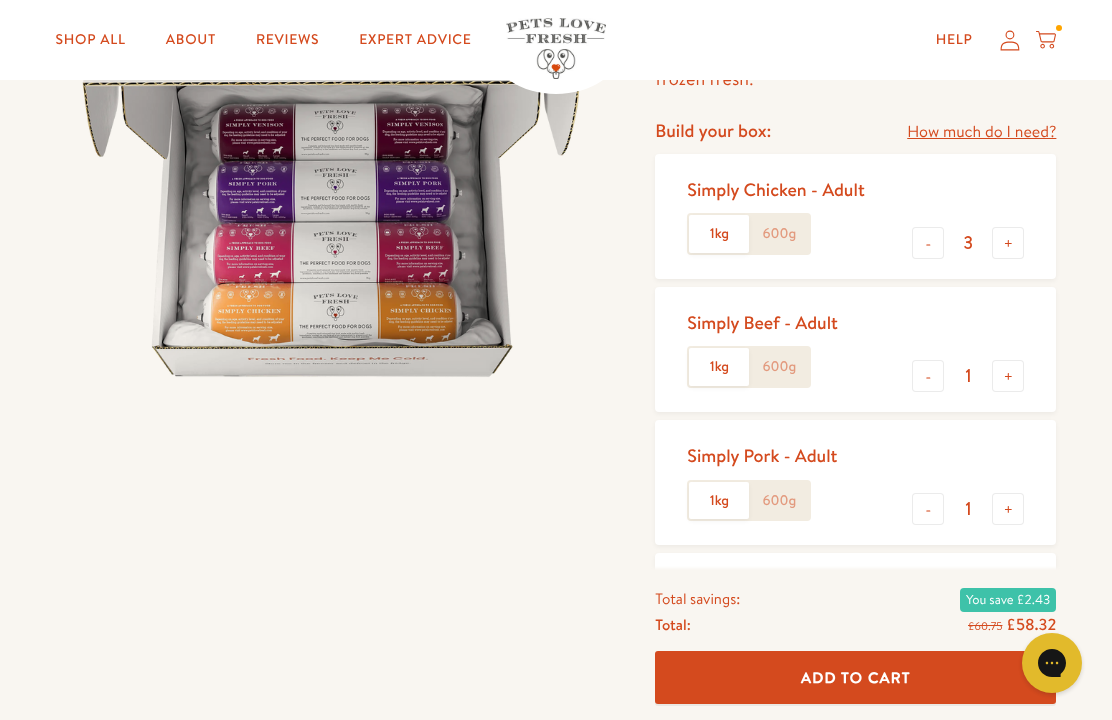 click on "-" at bounding box center [928, 243] 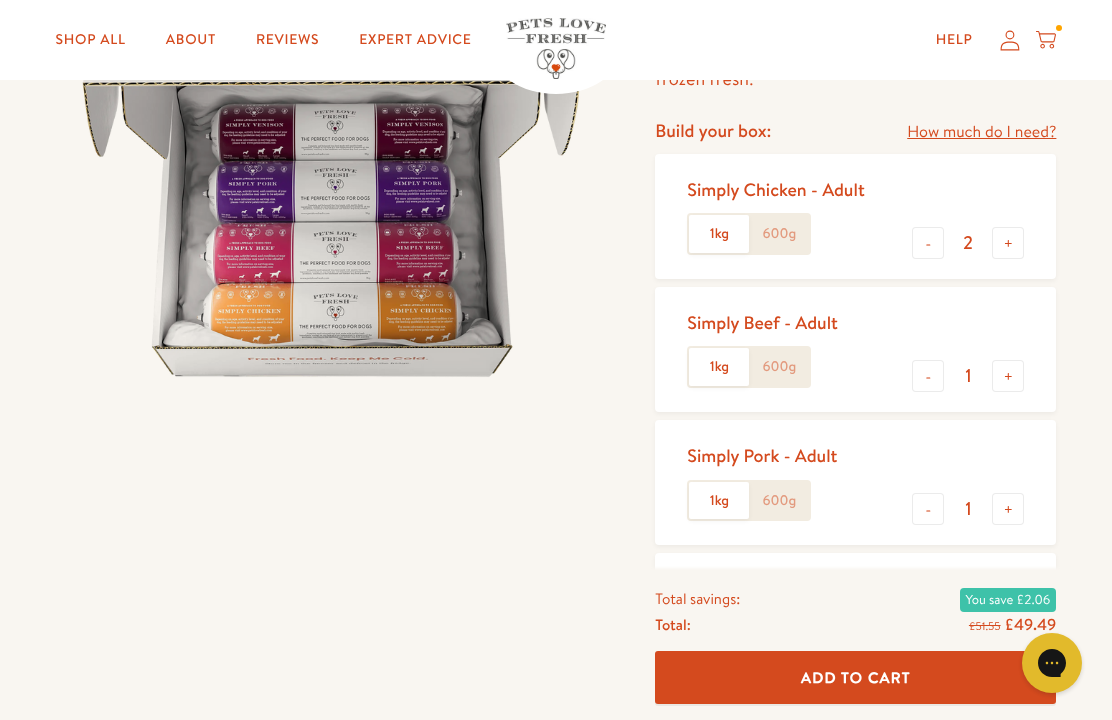 click on "-" at bounding box center [928, 243] 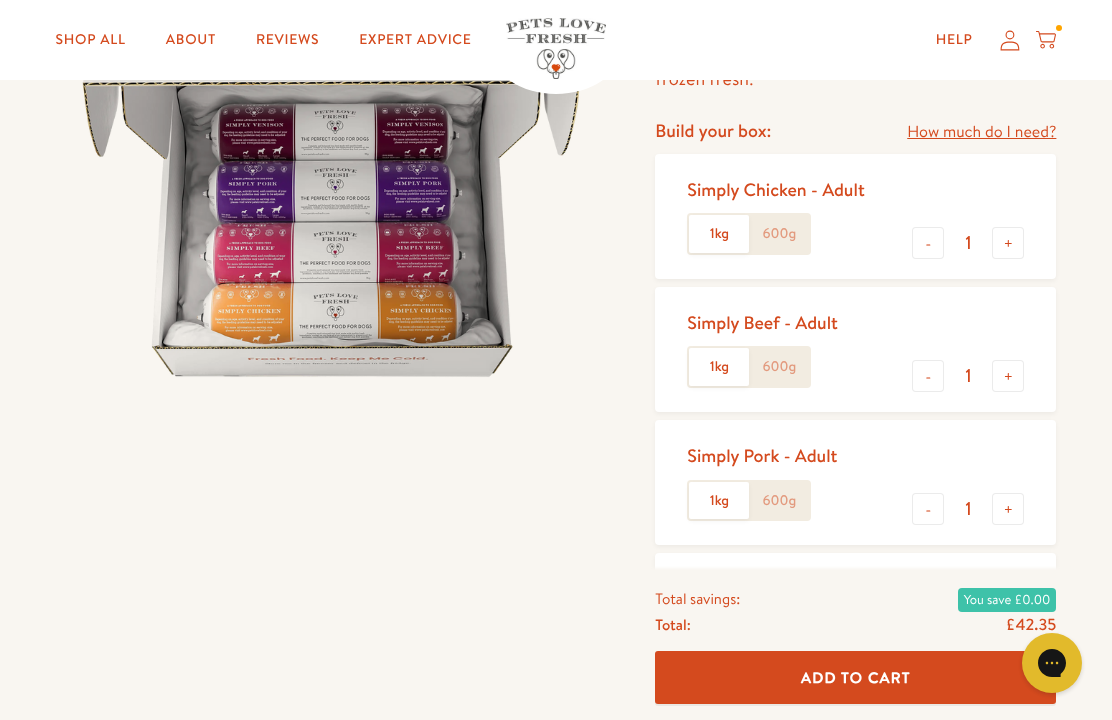 click on "-" at bounding box center (928, 243) 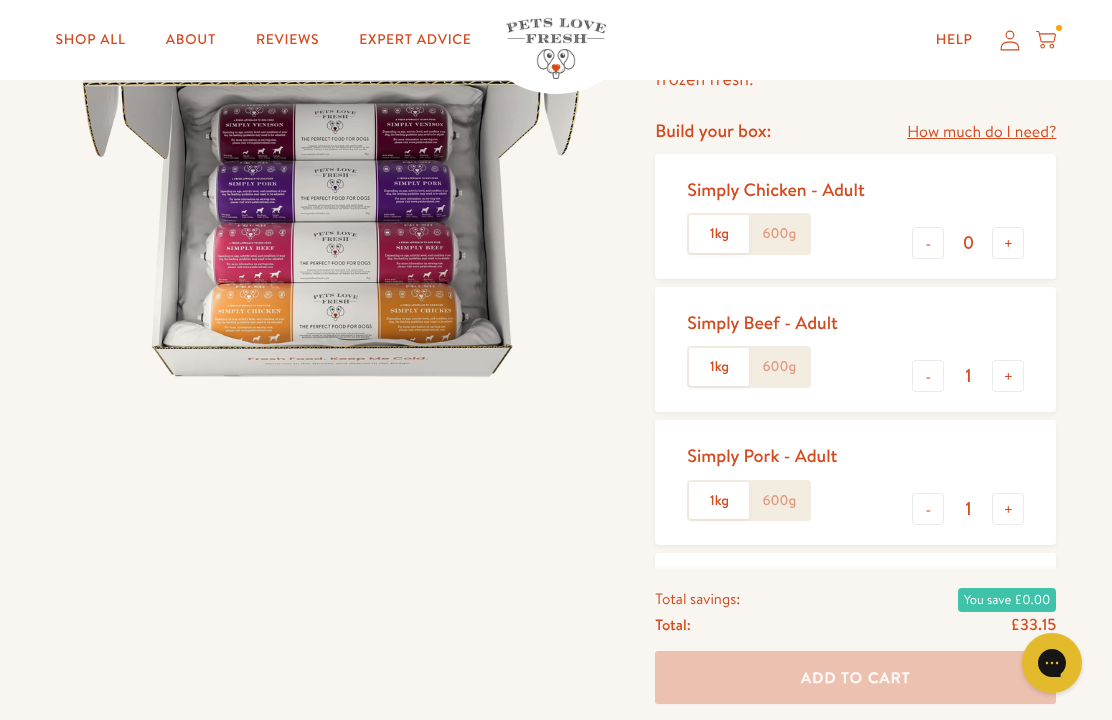 click on "+" at bounding box center (1008, 376) 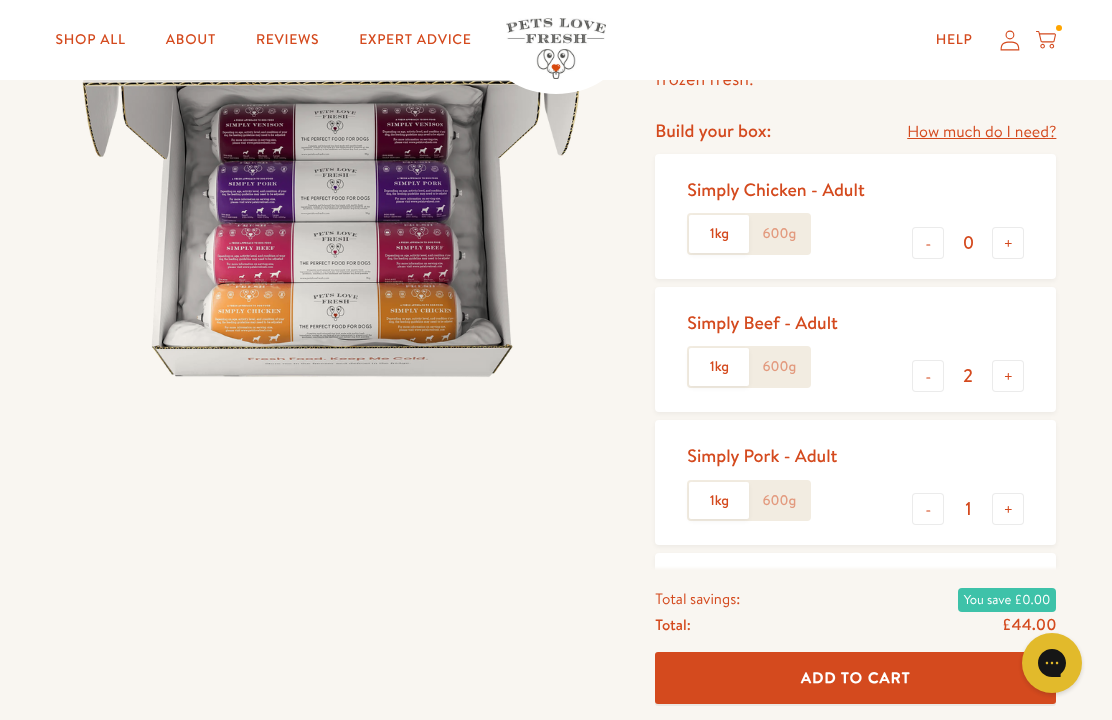 click on "600g" 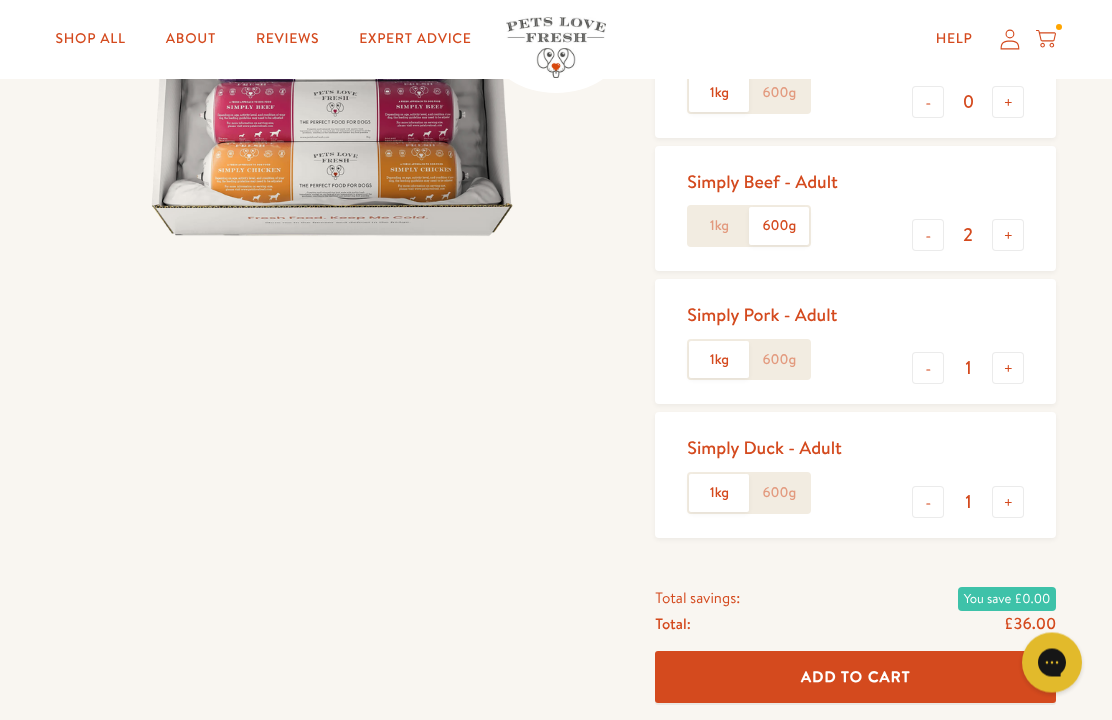 scroll, scrollTop: 419, scrollLeft: 0, axis: vertical 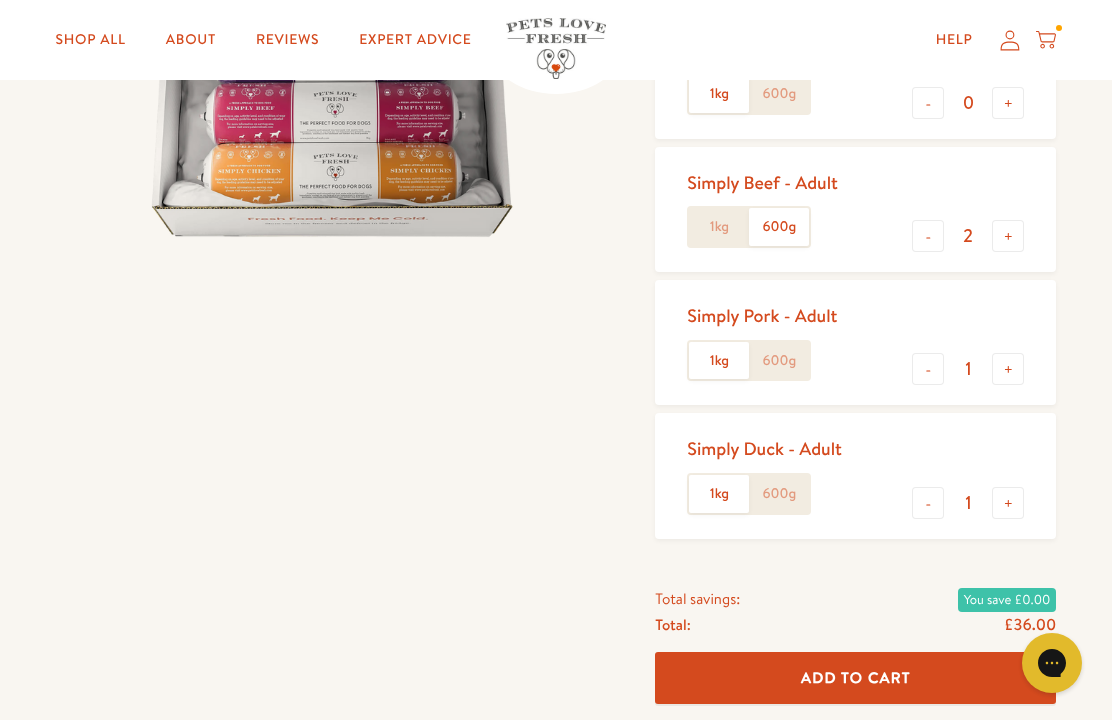 click on "+" at bounding box center [1008, 503] 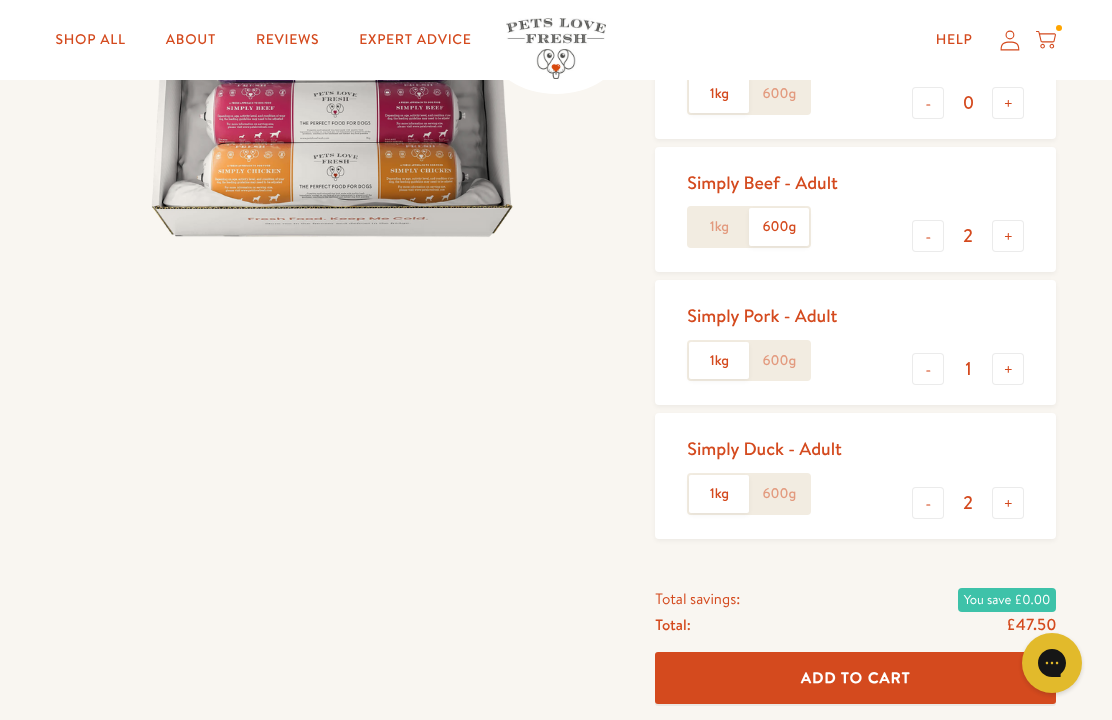 click on "600g" 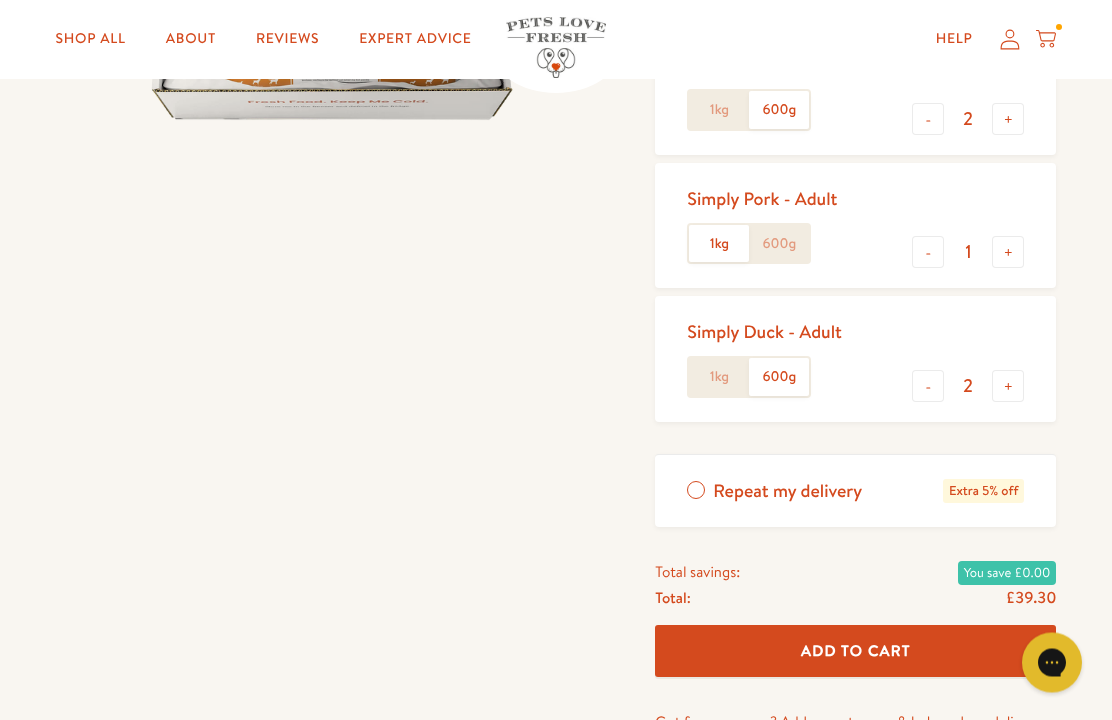 scroll, scrollTop: 536, scrollLeft: 0, axis: vertical 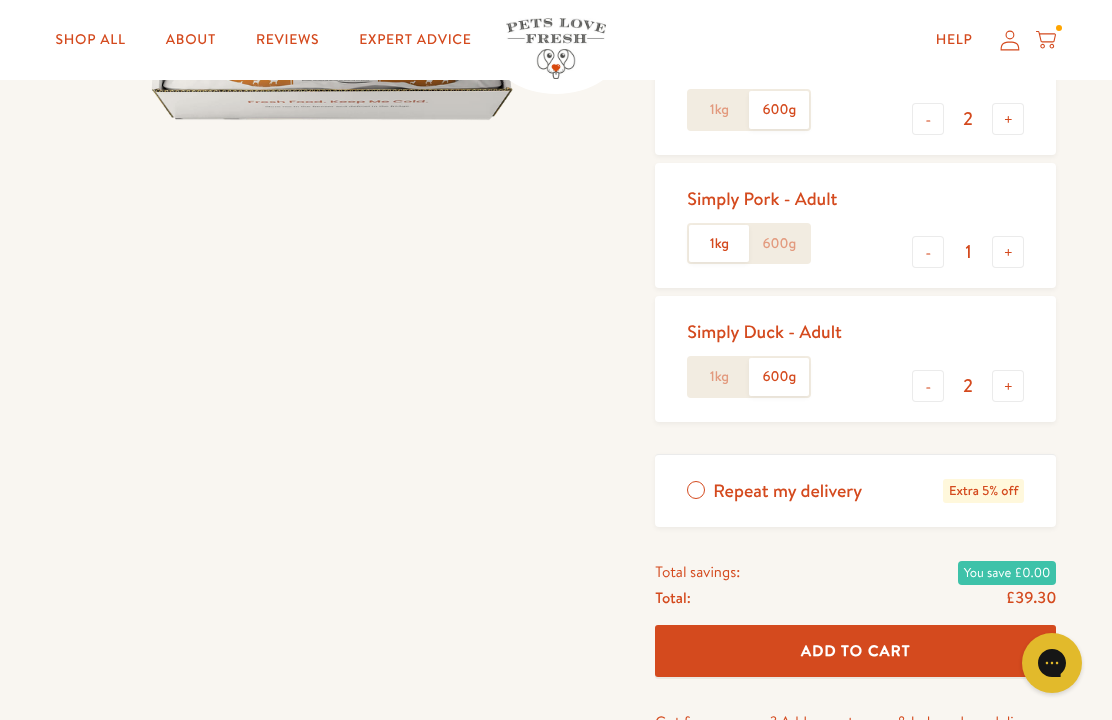 click on "Repeat my delivery  Extra 5% off" at bounding box center [855, 491] 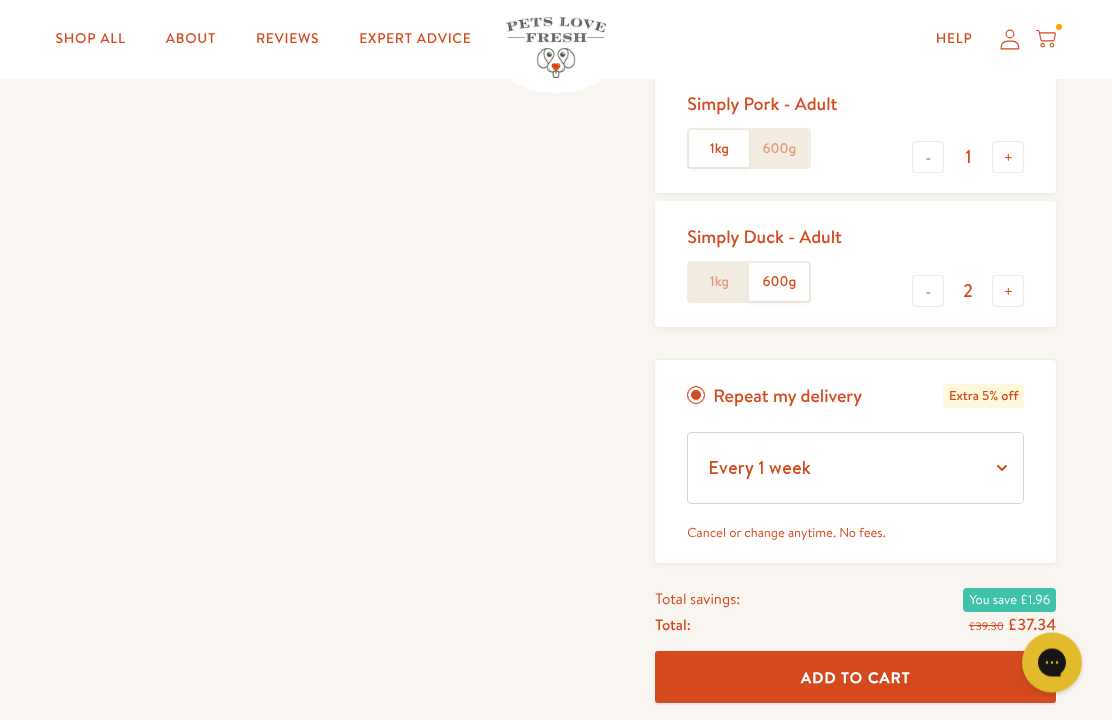 scroll, scrollTop: 631, scrollLeft: 0, axis: vertical 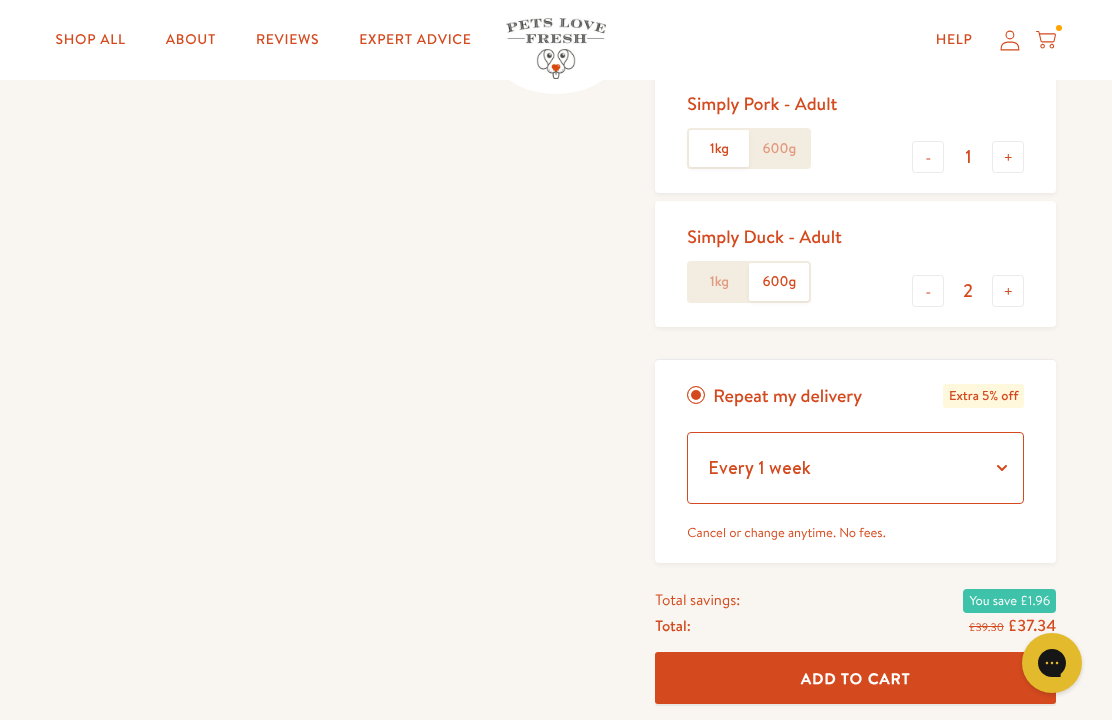 click on "Every 1 week Every 2 weeks Every 3 weeks Every 5 weeks Every 7 weeks Every 11 weeks Every 4 weeks Every 6 weeks Every 8 weeks Every 12 weeks Every 10 weeks Every 9 weeks" at bounding box center [855, 468] 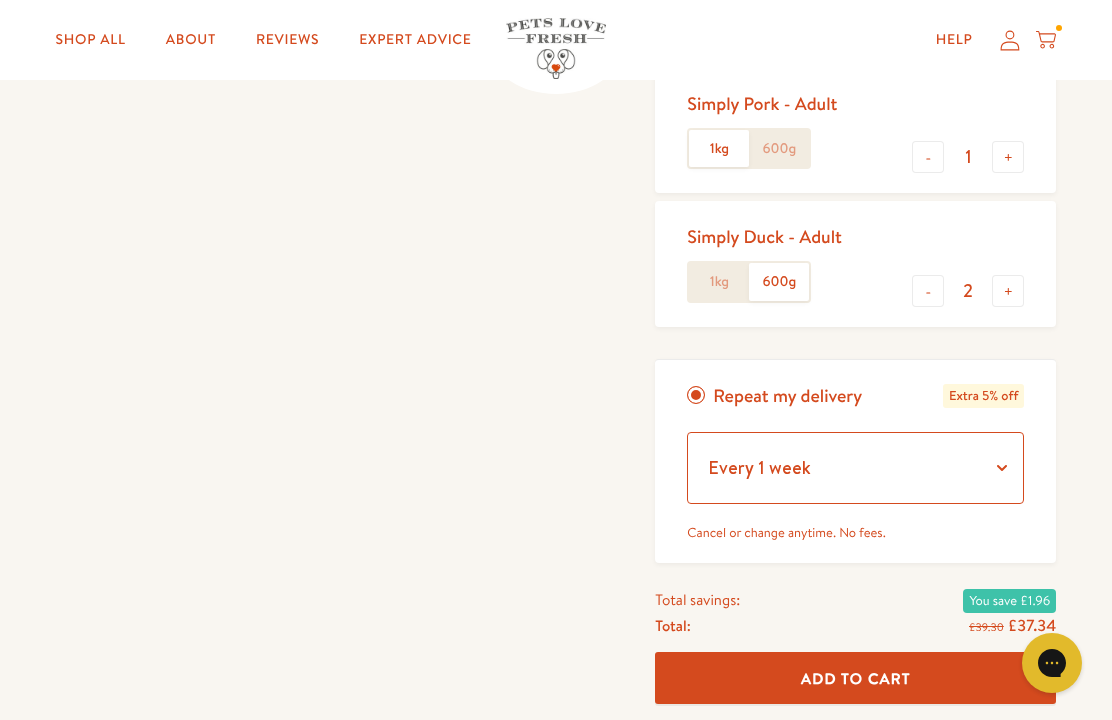 select on "Every 7 weeks" 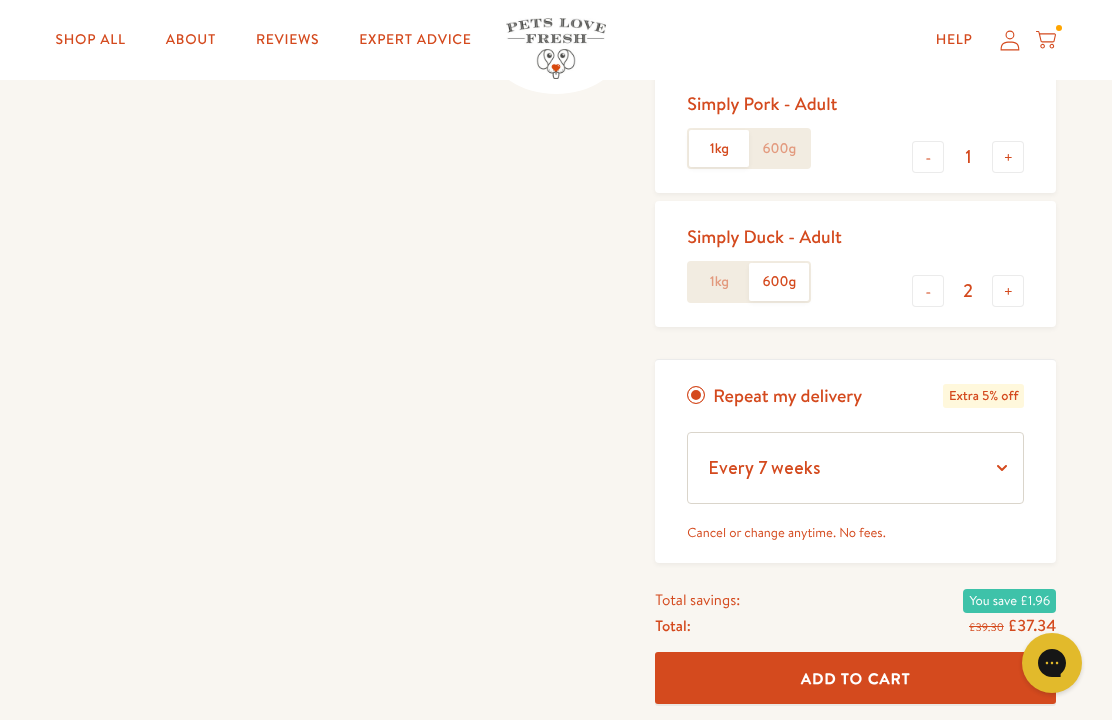 click on "Add To Cart" at bounding box center (856, 677) 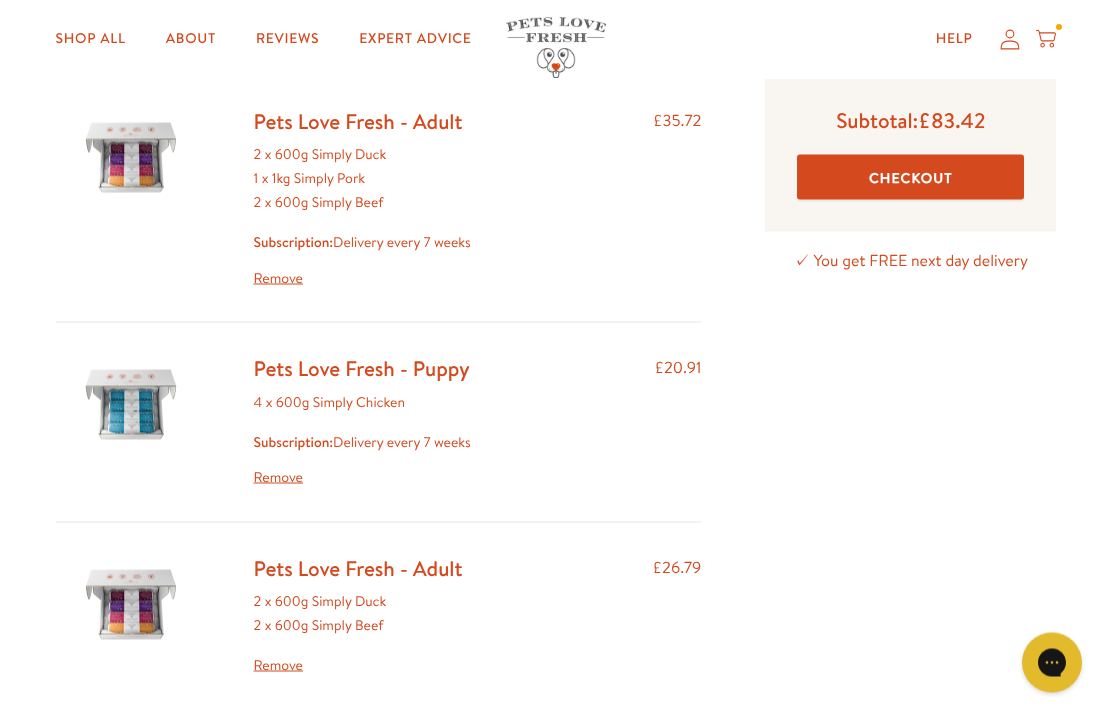 scroll, scrollTop: 148, scrollLeft: 0, axis: vertical 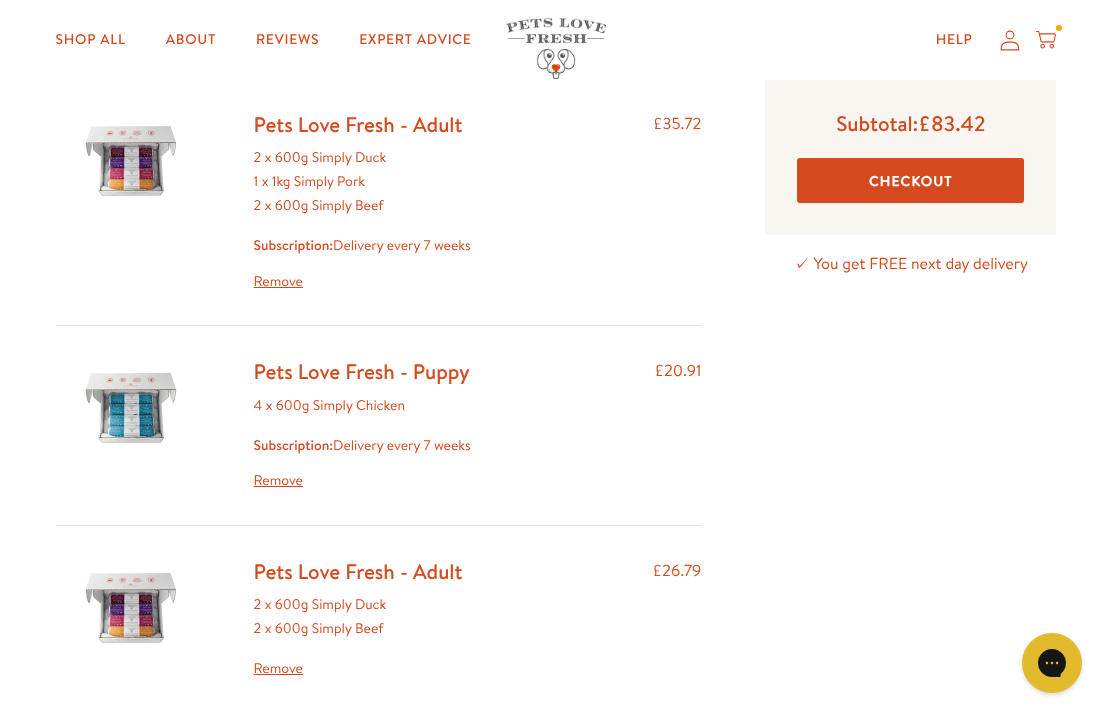 click on "Pets Love Fresh - Adult" at bounding box center (358, 124) 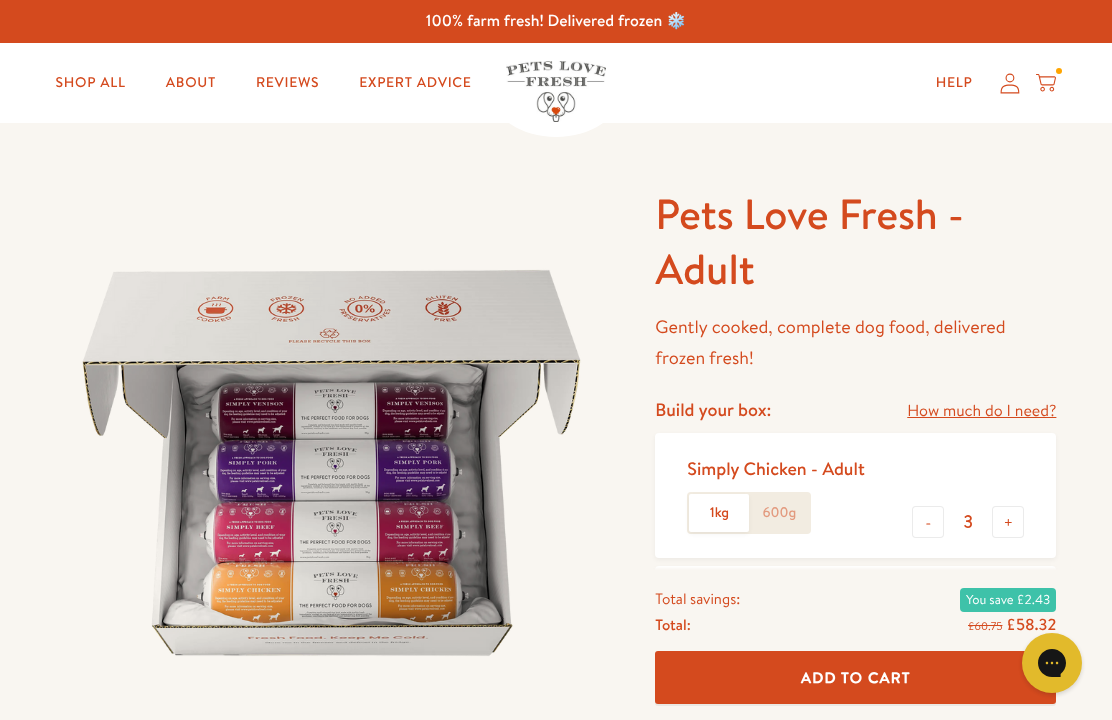 scroll, scrollTop: 0, scrollLeft: 0, axis: both 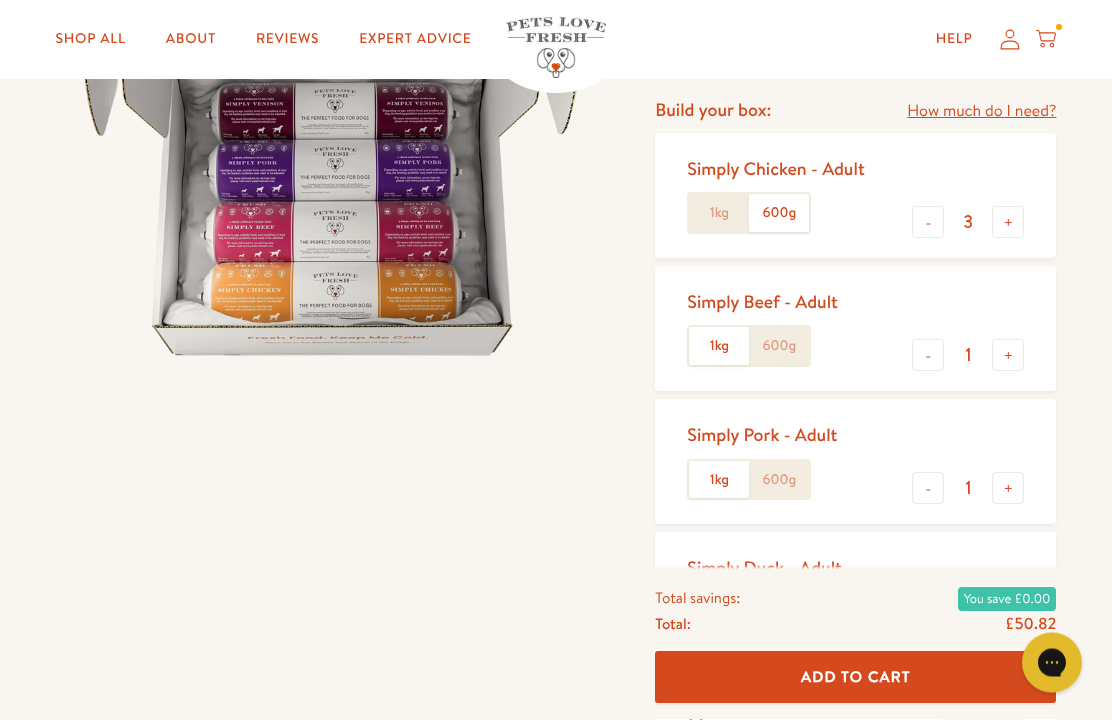 click on "600g" 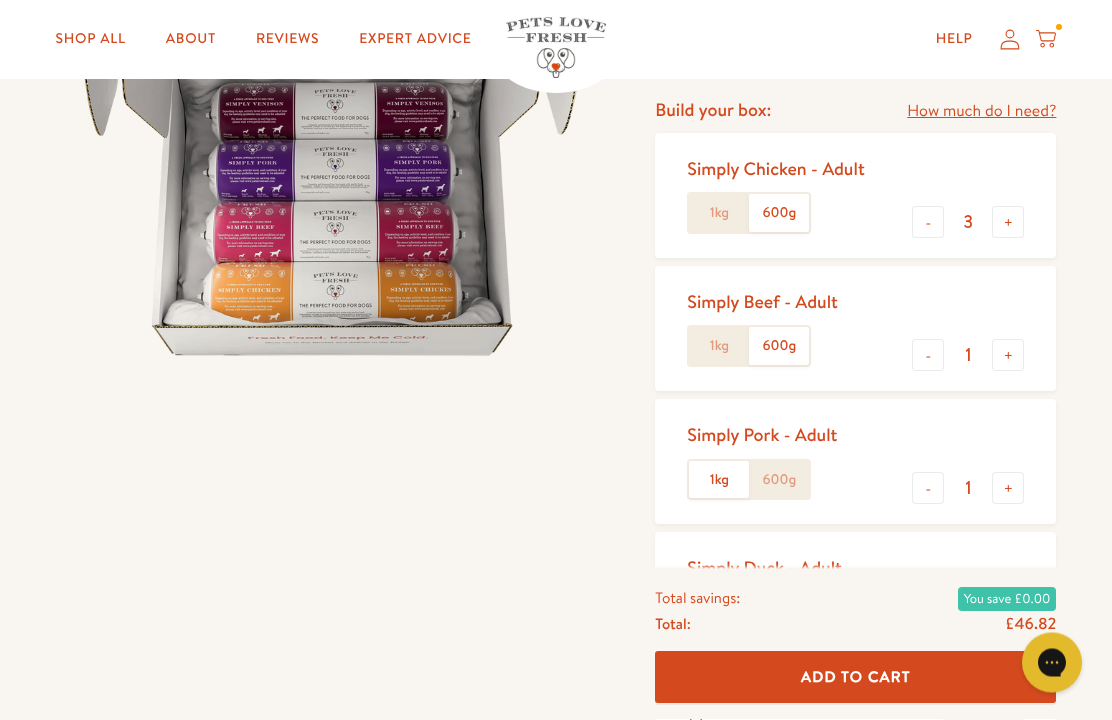scroll, scrollTop: 300, scrollLeft: 0, axis: vertical 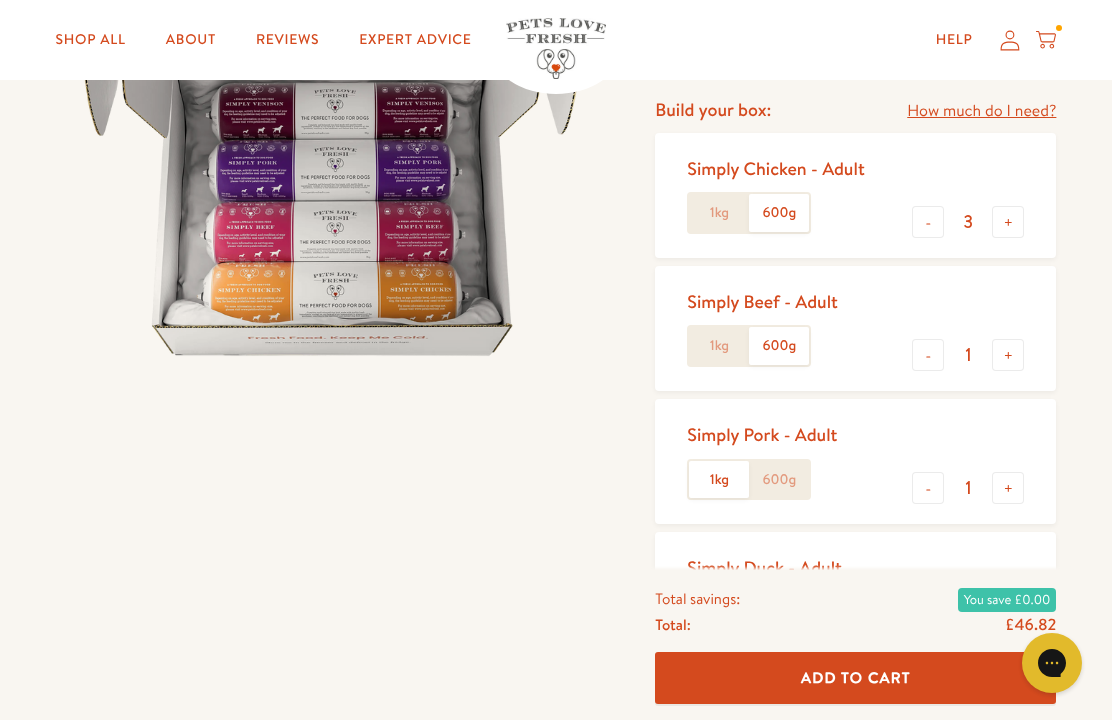 click on "600g" 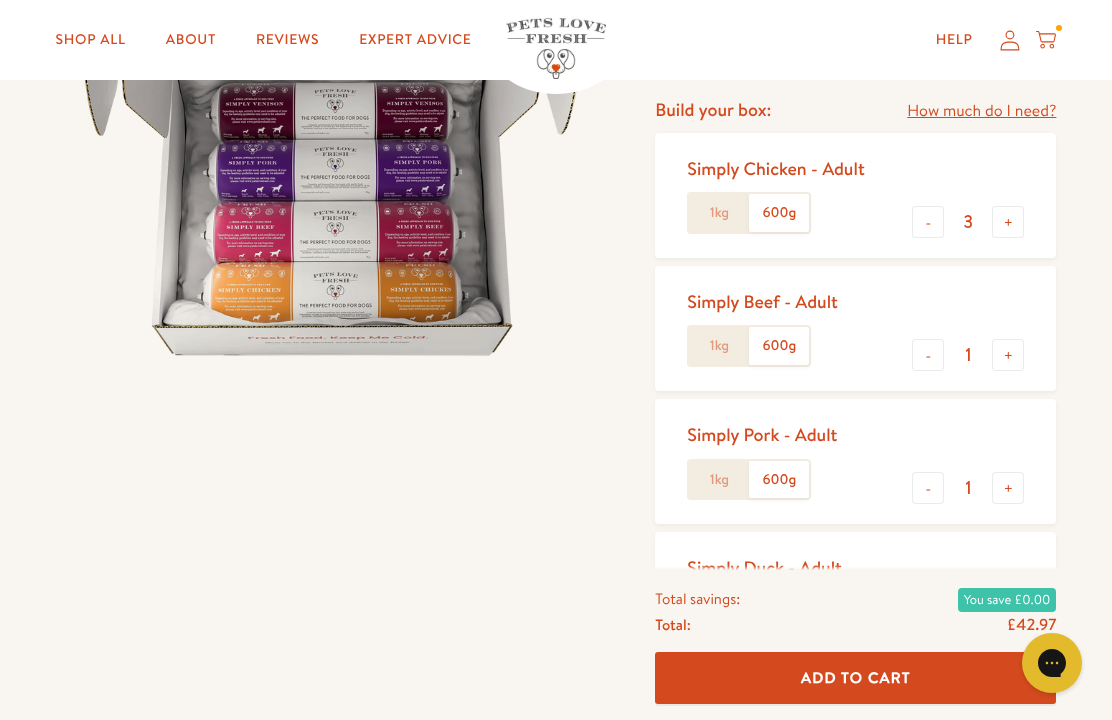 click on "600g" 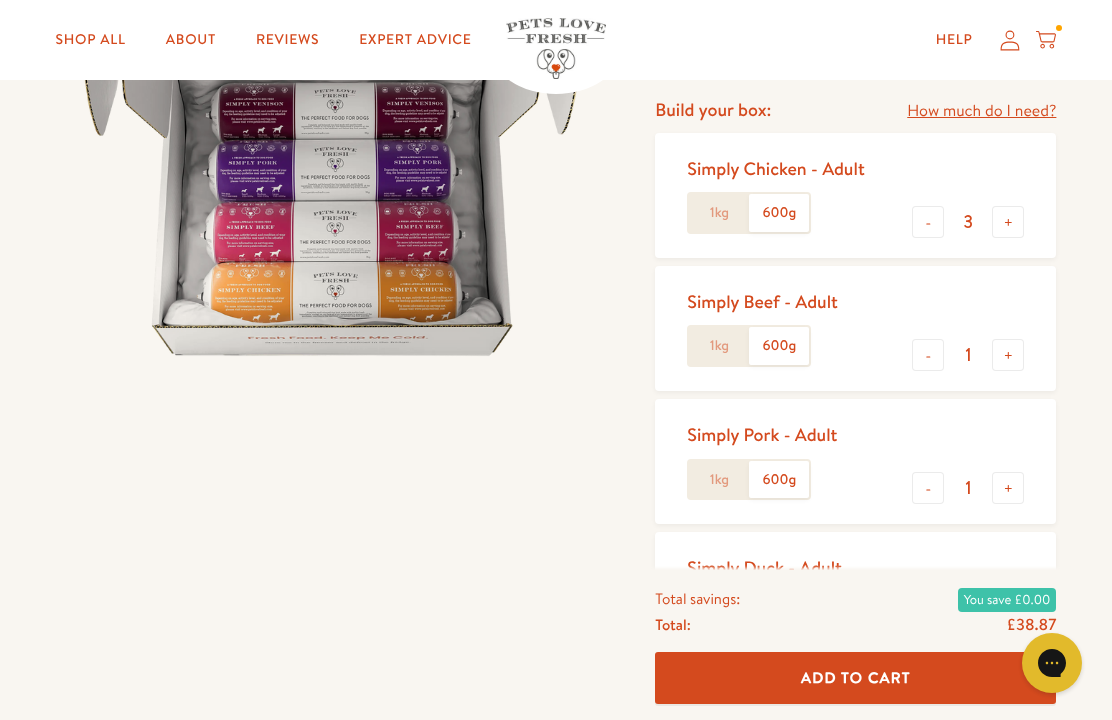 click on "-" at bounding box center [928, 222] 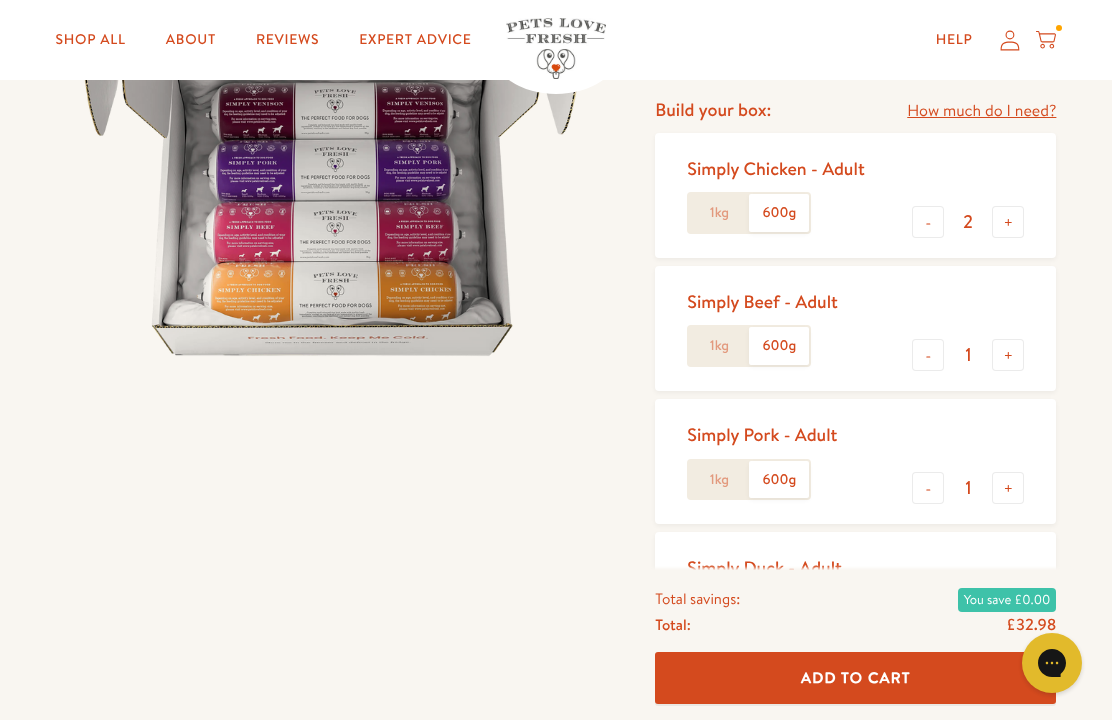 click on "-" at bounding box center (928, 222) 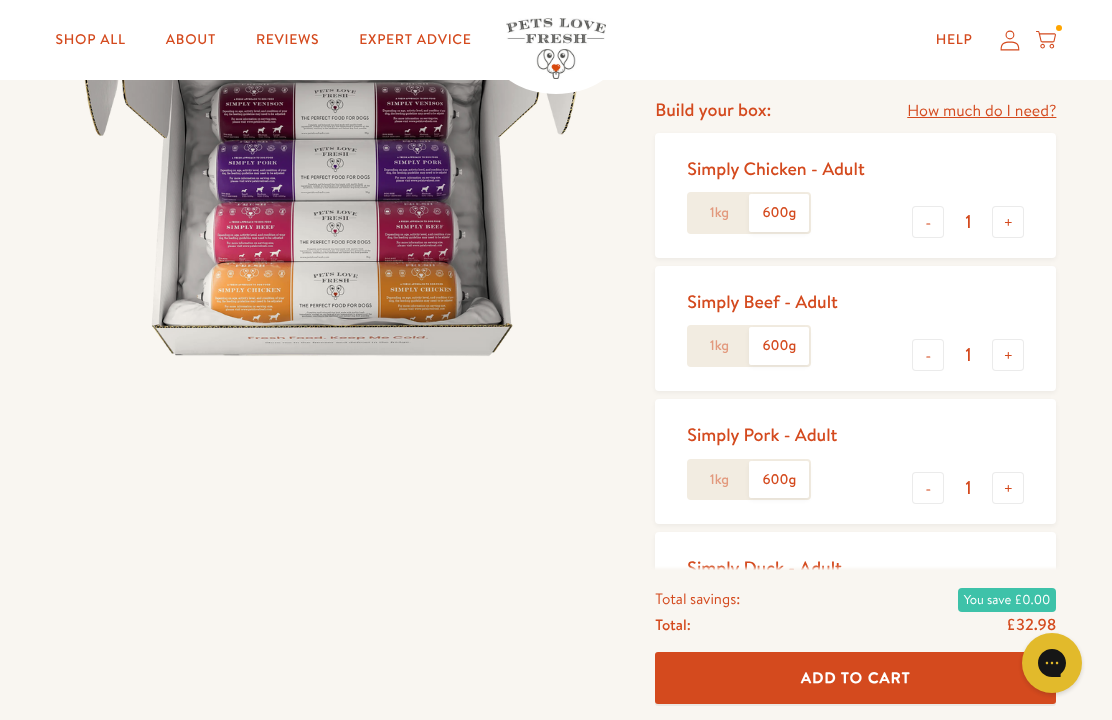 click on "-" at bounding box center (928, 222) 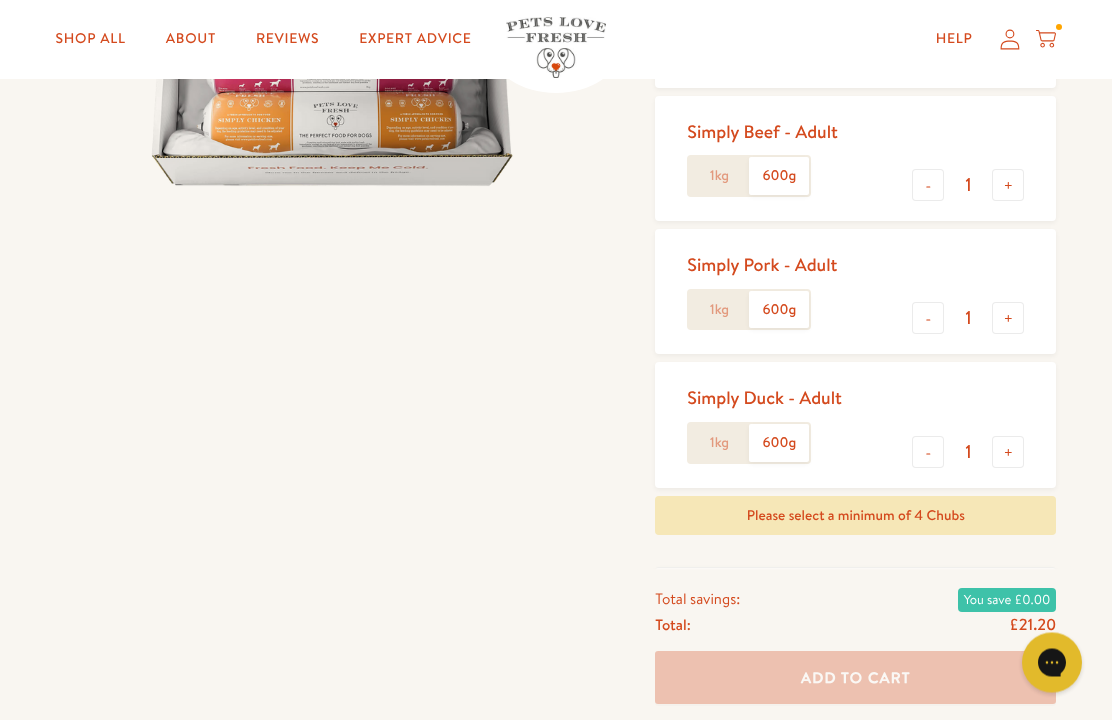 click on "+" at bounding box center [1008, 186] 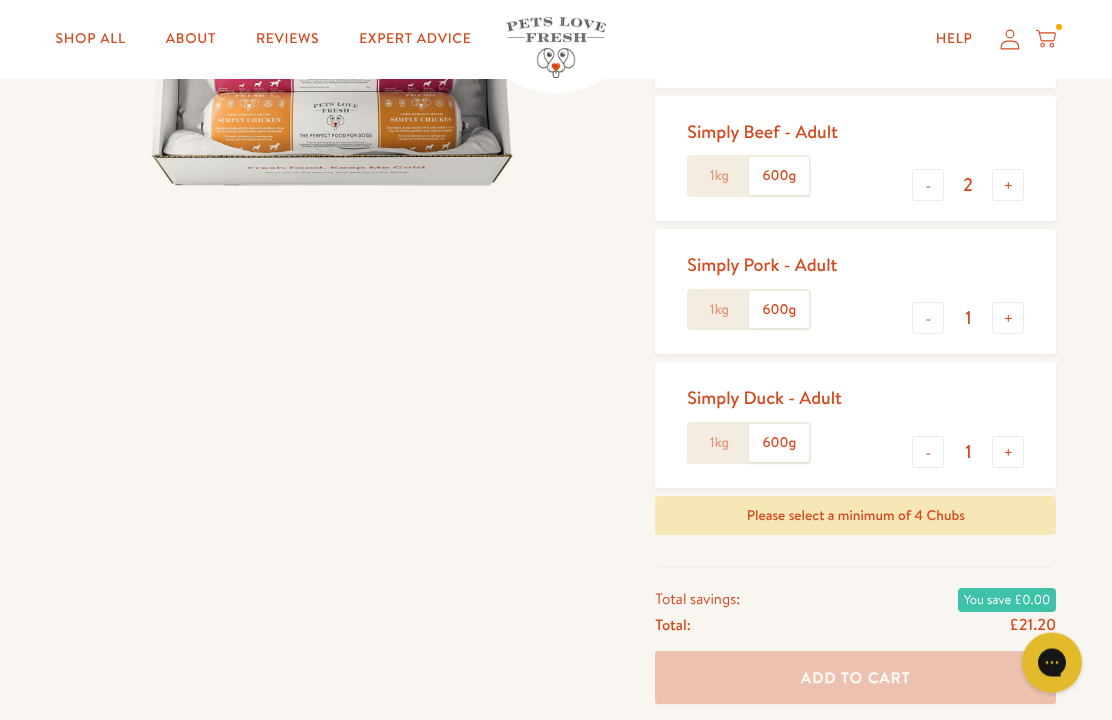 scroll, scrollTop: 470, scrollLeft: 0, axis: vertical 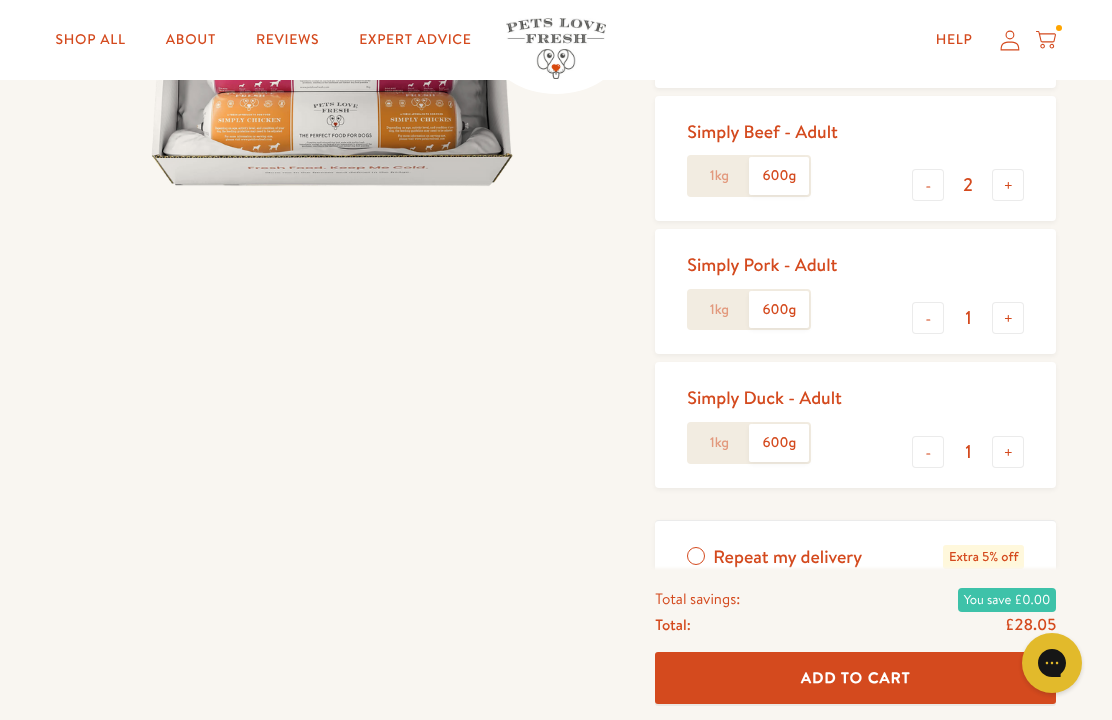 click on "+" at bounding box center [1008, 452] 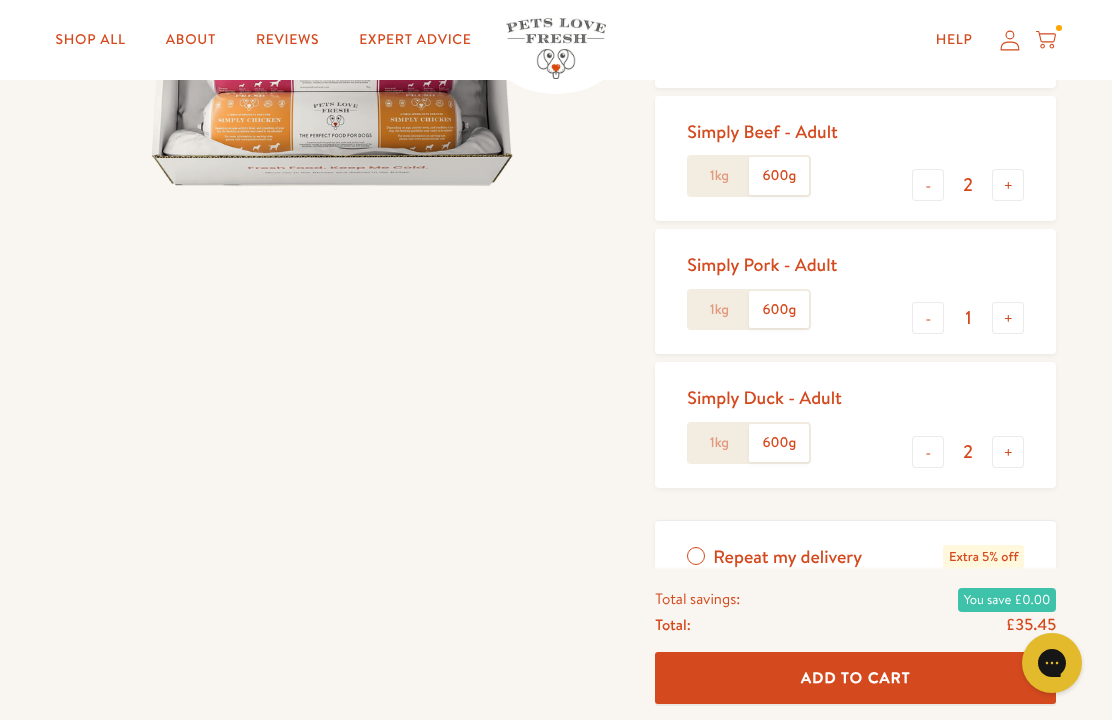 click on "-" at bounding box center (928, 318) 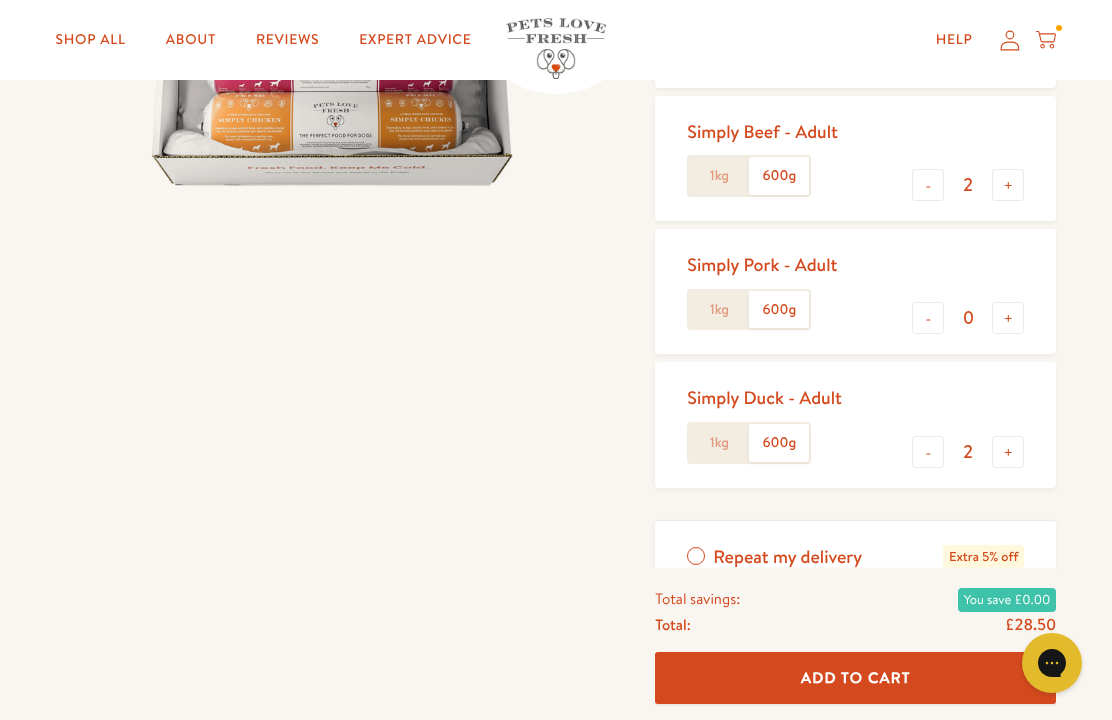 click on "Repeat my delivery  Extra 5% off" at bounding box center [855, 557] 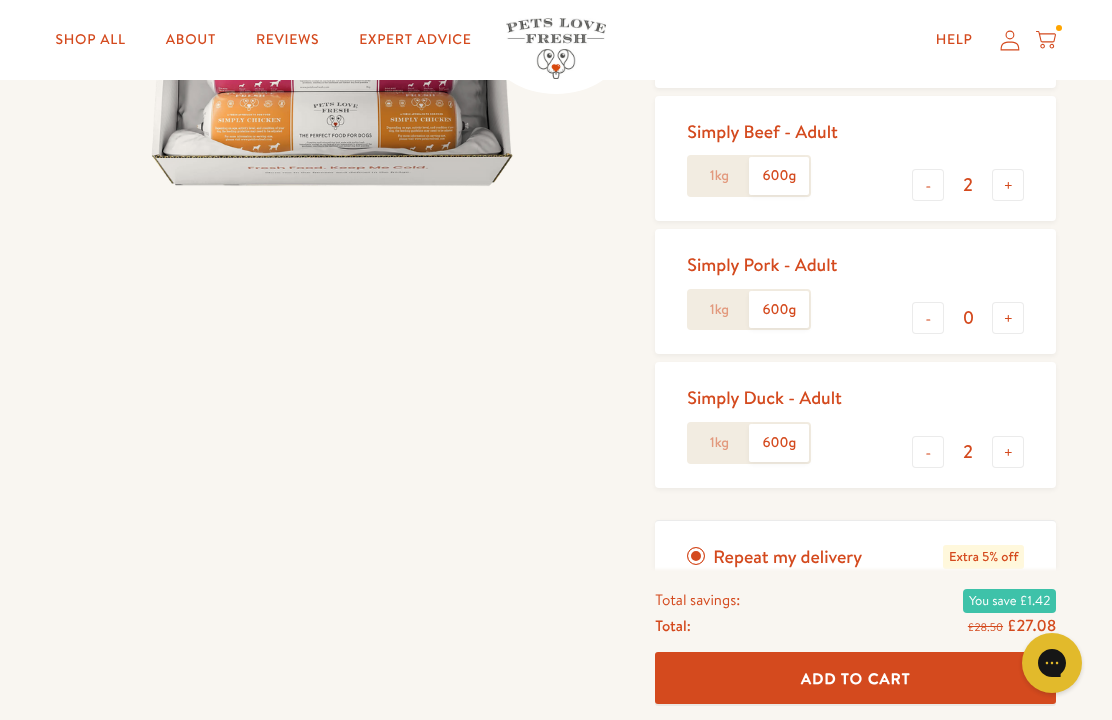 click on "Add To Cart" at bounding box center (856, 677) 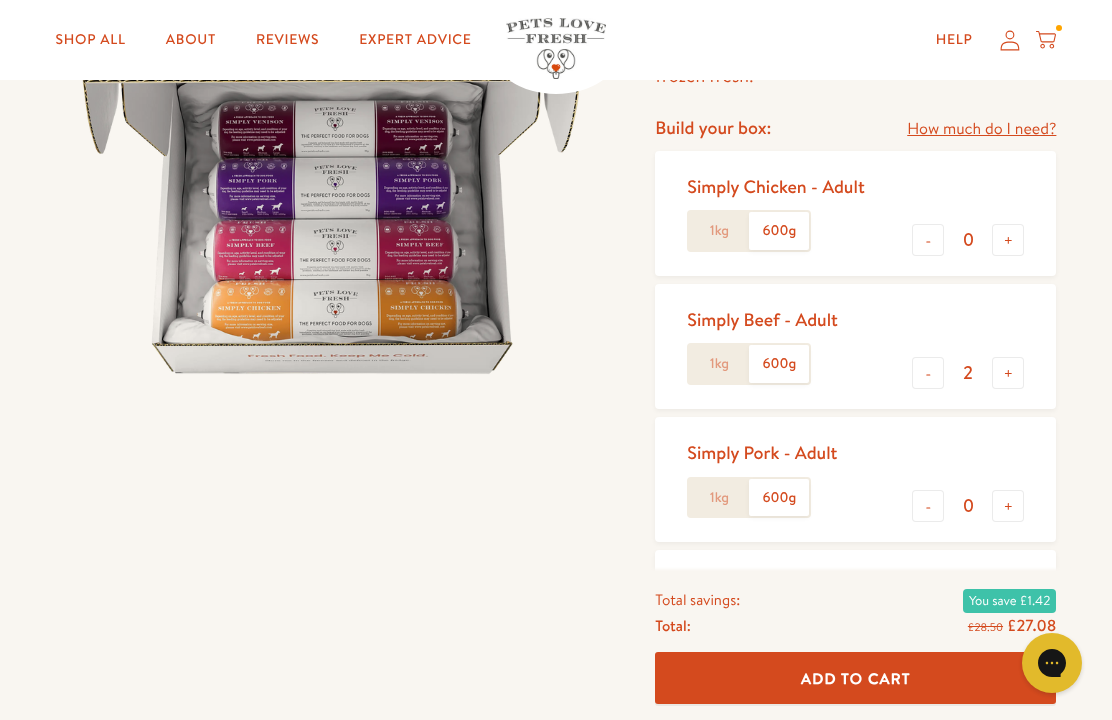 scroll, scrollTop: 281, scrollLeft: 0, axis: vertical 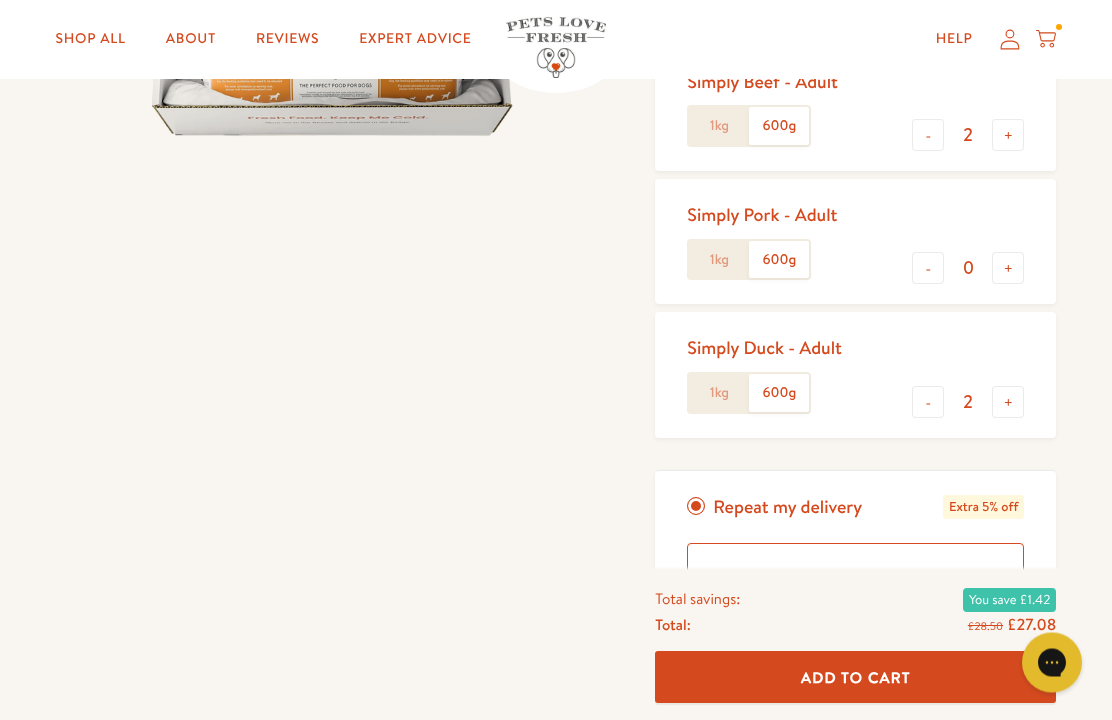 click on "Every 1 week Every 2 weeks Every 3 weeks Every 5 weeks Every 7 weeks Every 11 weeks Every 4 weeks Every 6 weeks Every 8 weeks Every 12 weeks Every 10 weeks Every 9 weeks" at bounding box center (855, 580) 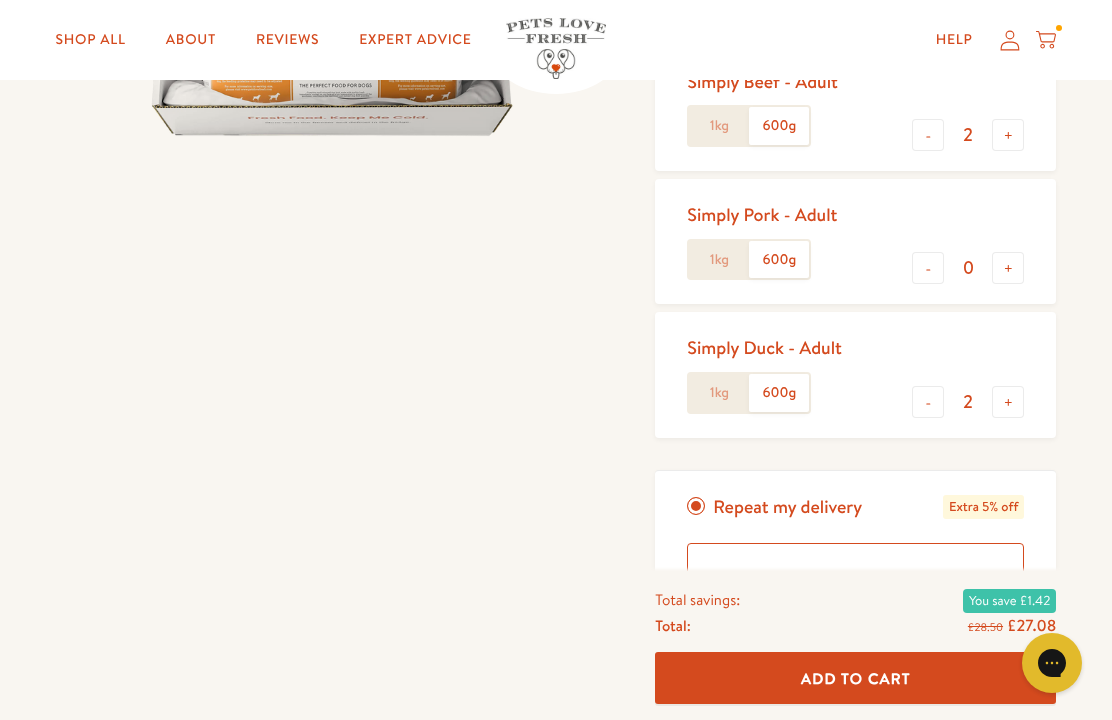 select on "Every 7 weeks" 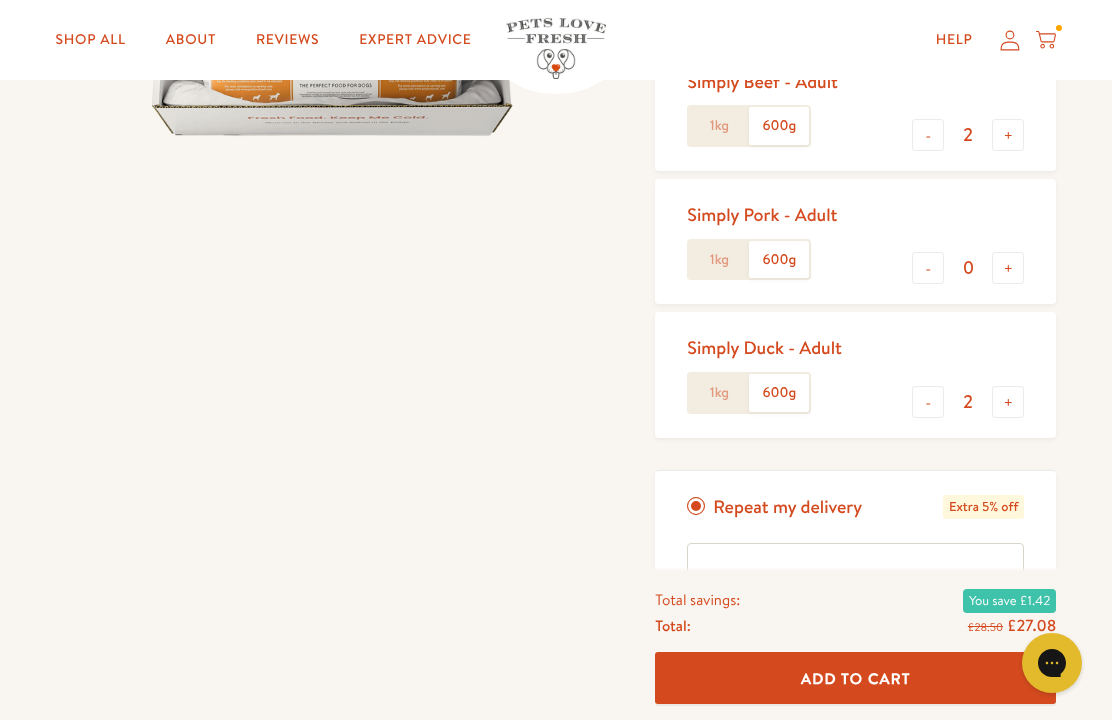 click on "Add To Cart" at bounding box center (856, 677) 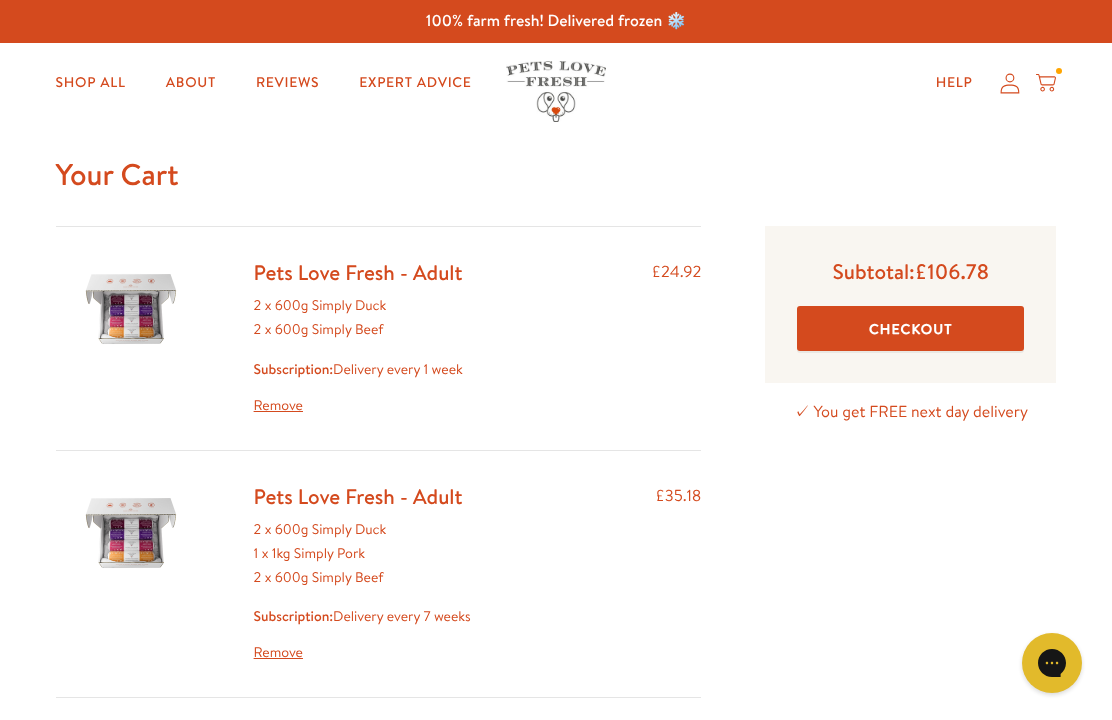 scroll, scrollTop: 0, scrollLeft: 0, axis: both 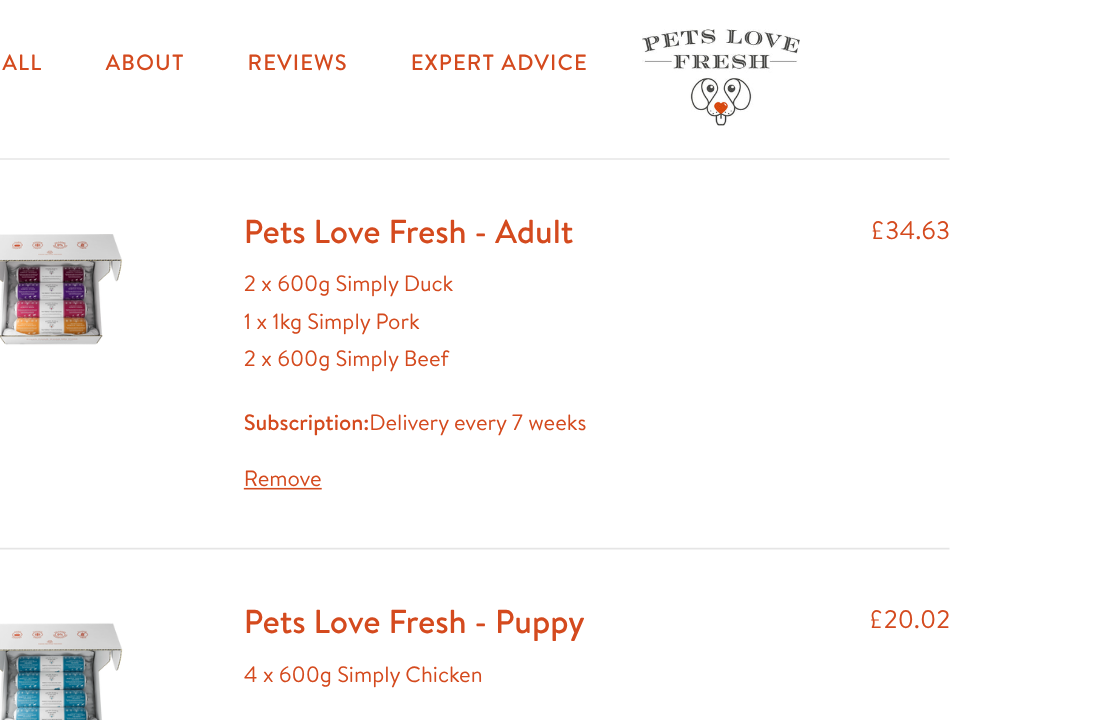 click on "Remove" at bounding box center [362, 304] 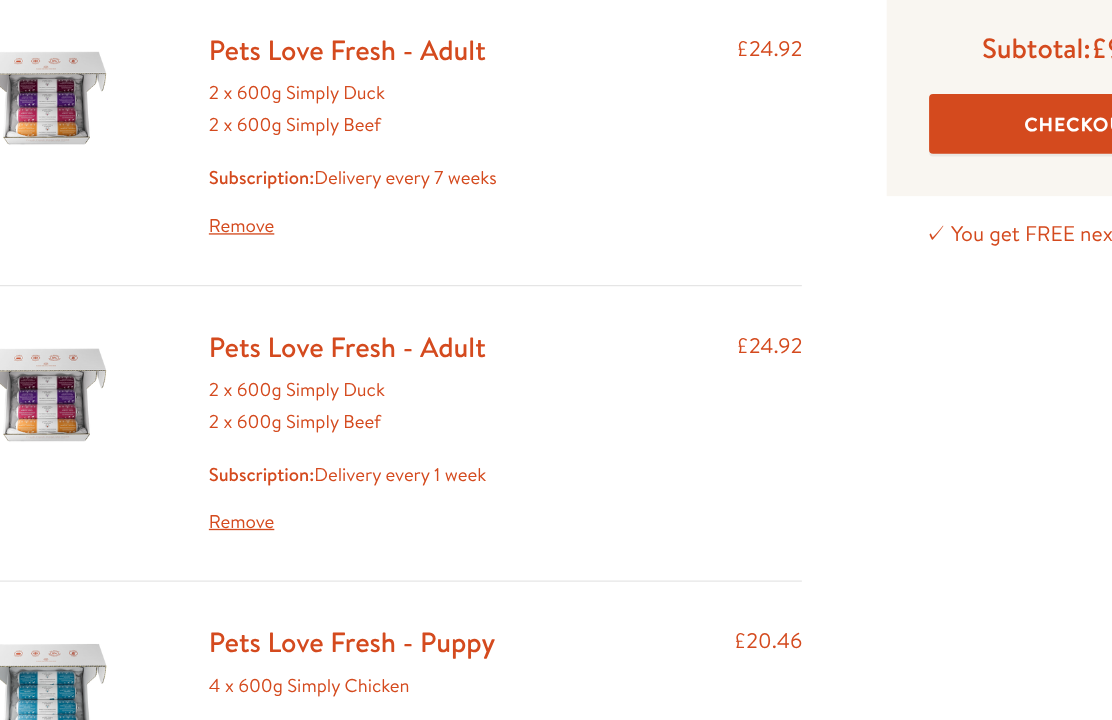 scroll, scrollTop: 136, scrollLeft: 0, axis: vertical 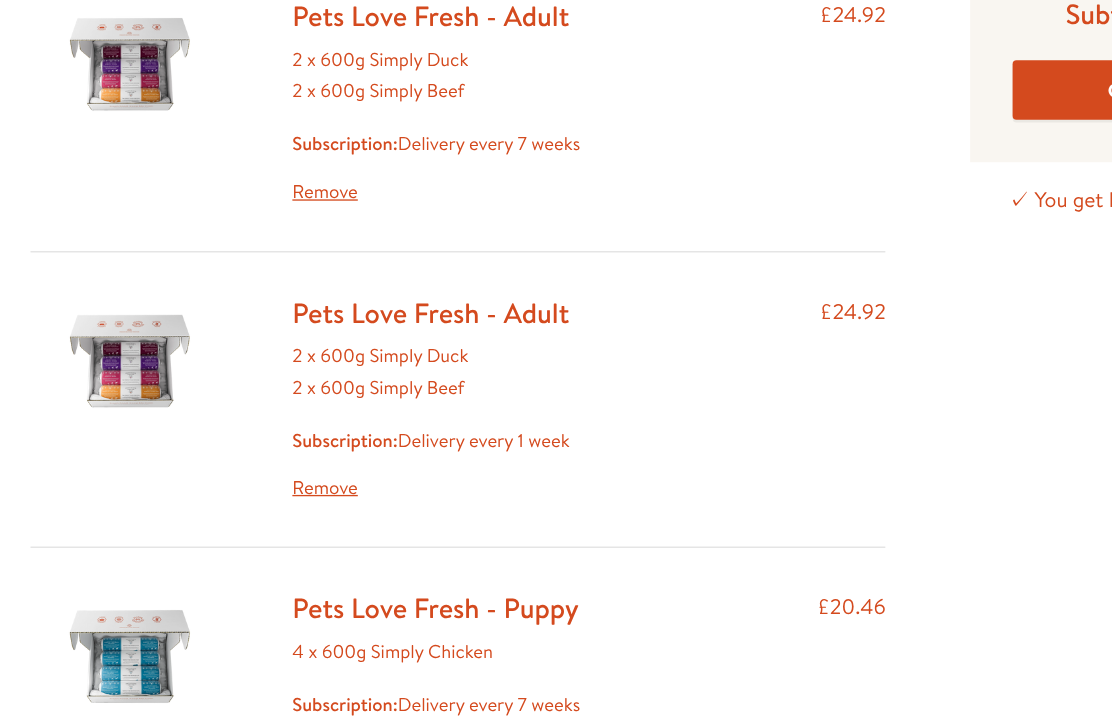 click on "Remove" at bounding box center (358, 493) 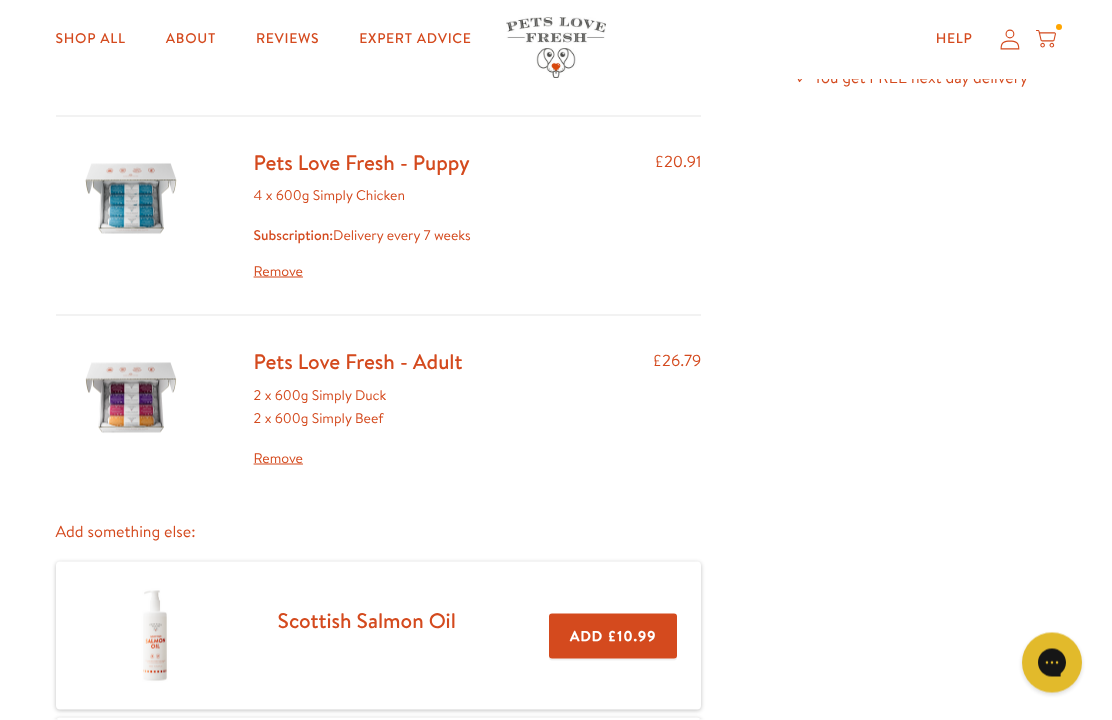 scroll, scrollTop: 335, scrollLeft: 0, axis: vertical 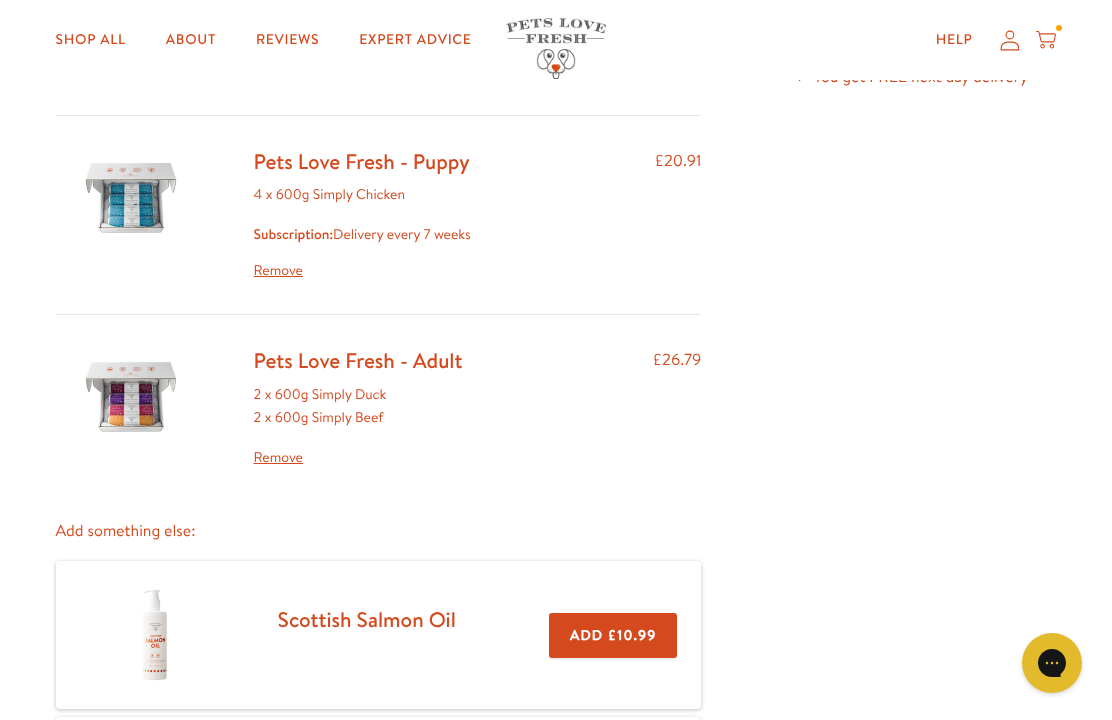 click on "Remove" at bounding box center (358, 458) 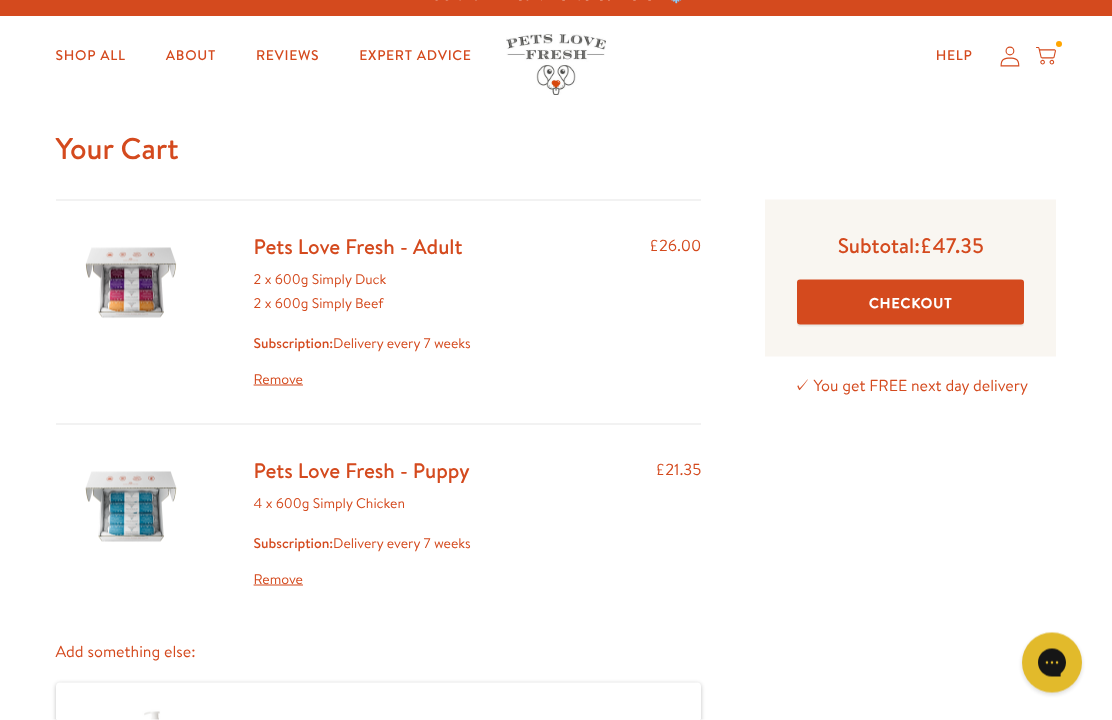 scroll, scrollTop: 27, scrollLeft: 0, axis: vertical 